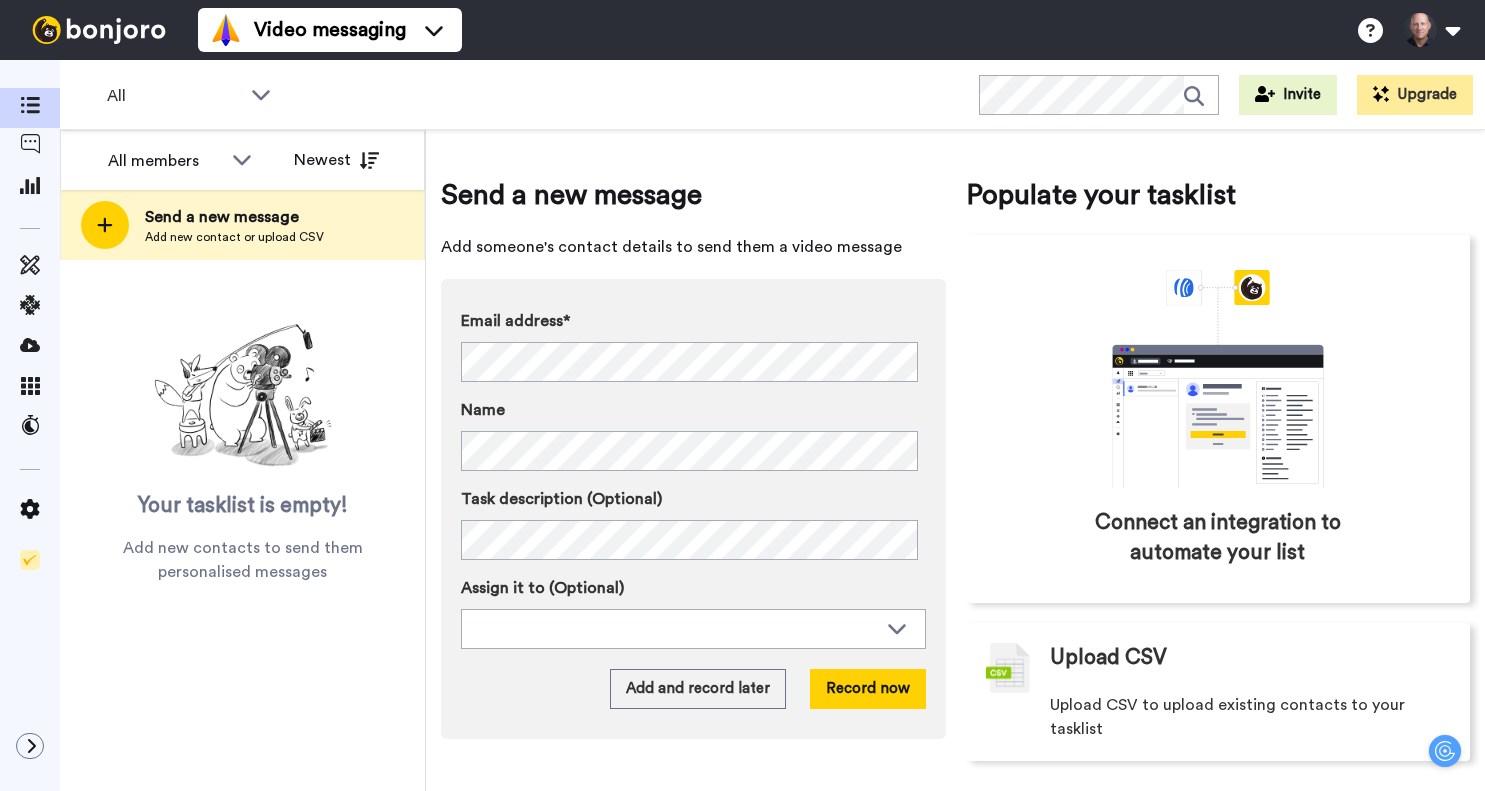 scroll, scrollTop: 0, scrollLeft: 0, axis: both 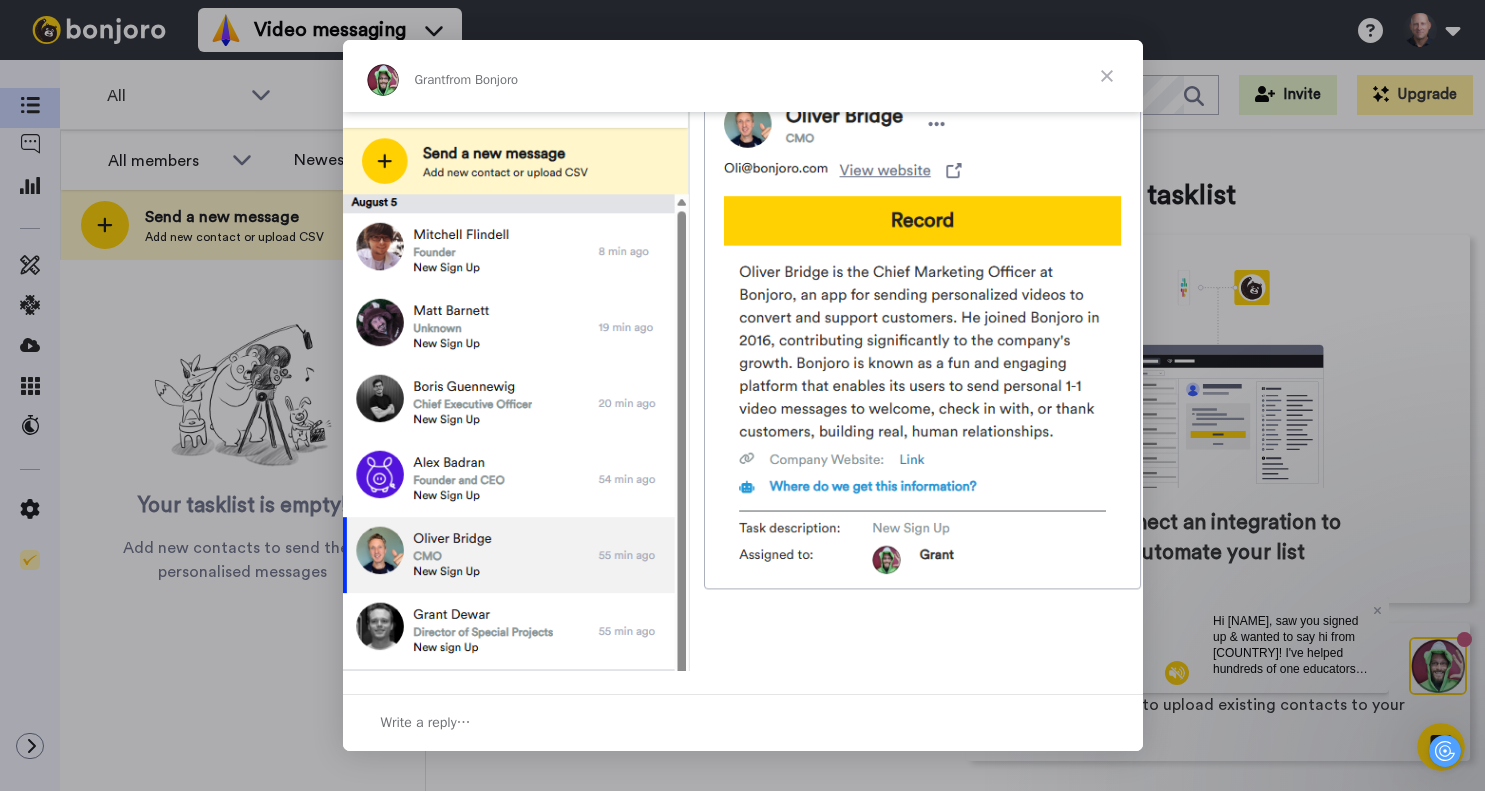 click at bounding box center (1107, 76) 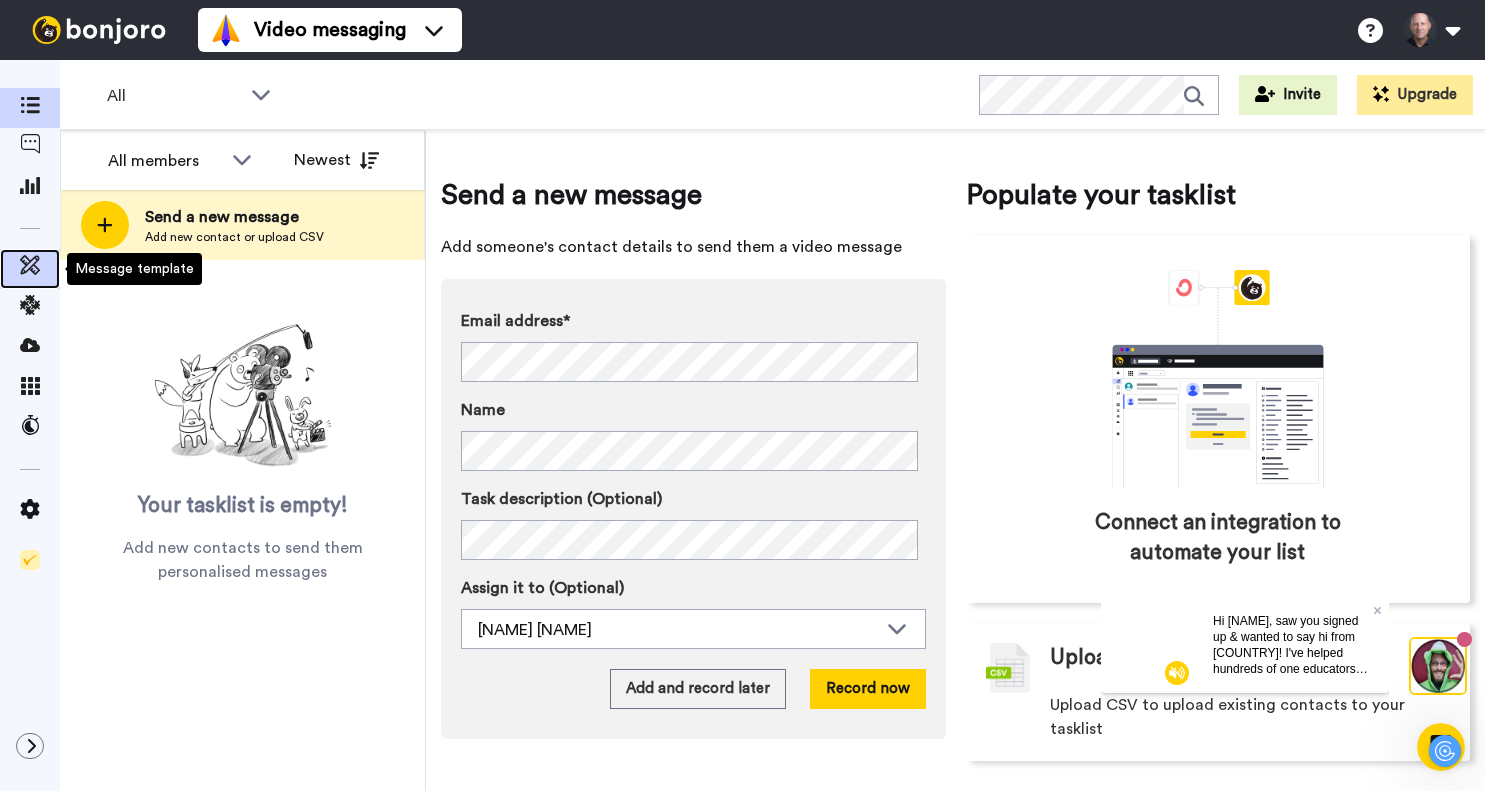 click at bounding box center [30, 265] 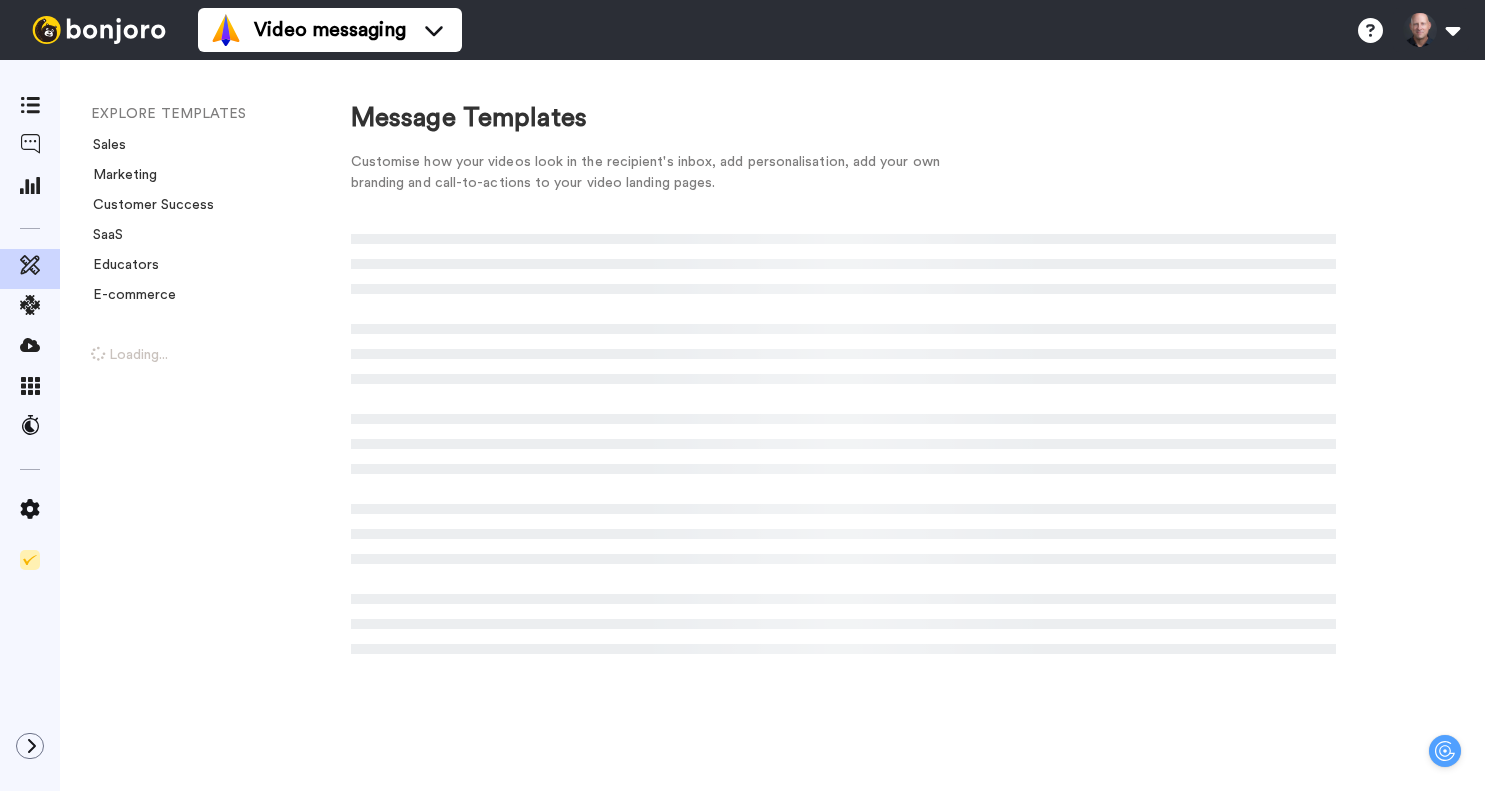 scroll, scrollTop: 0, scrollLeft: 0, axis: both 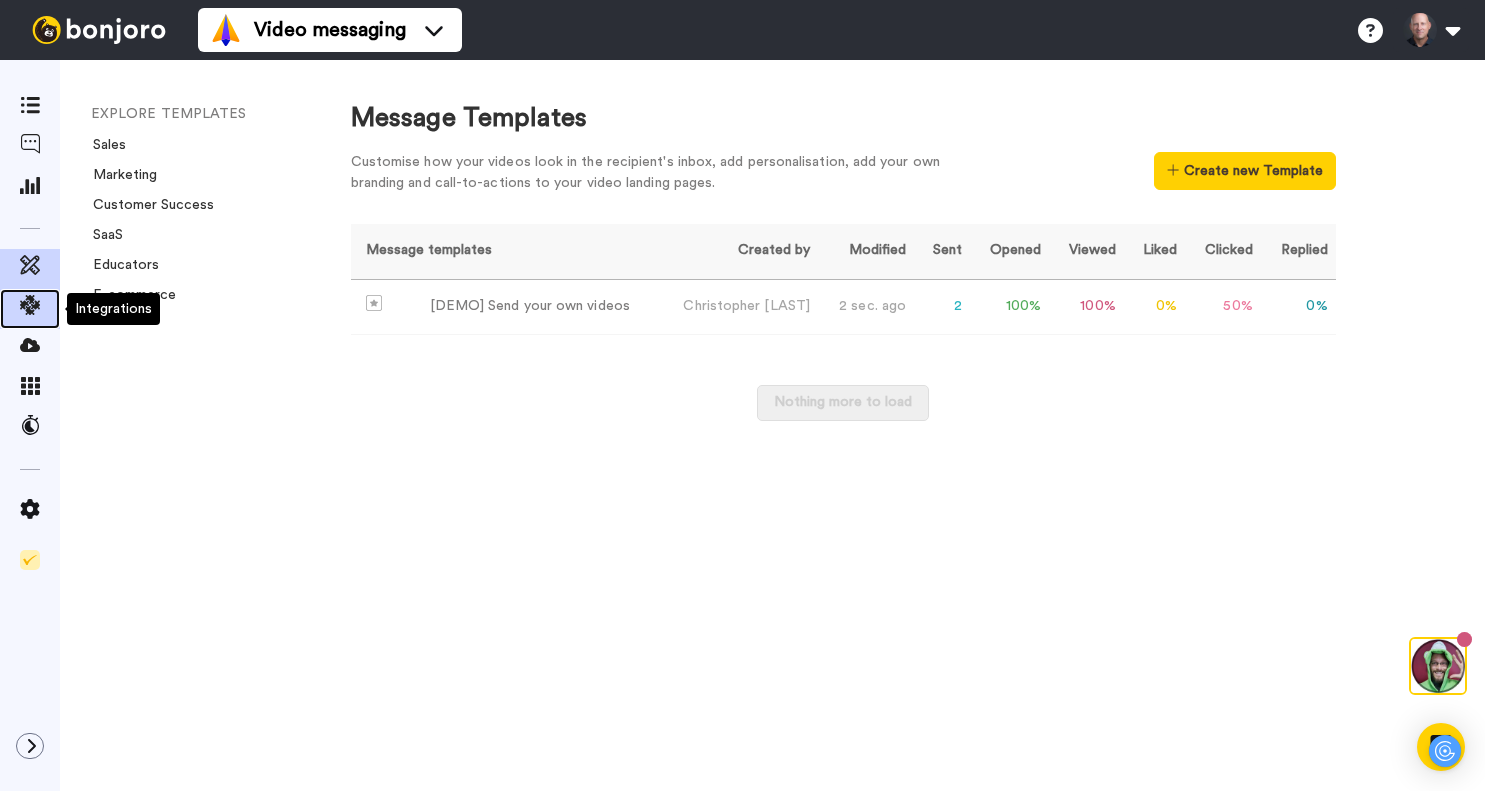 click at bounding box center [30, 305] 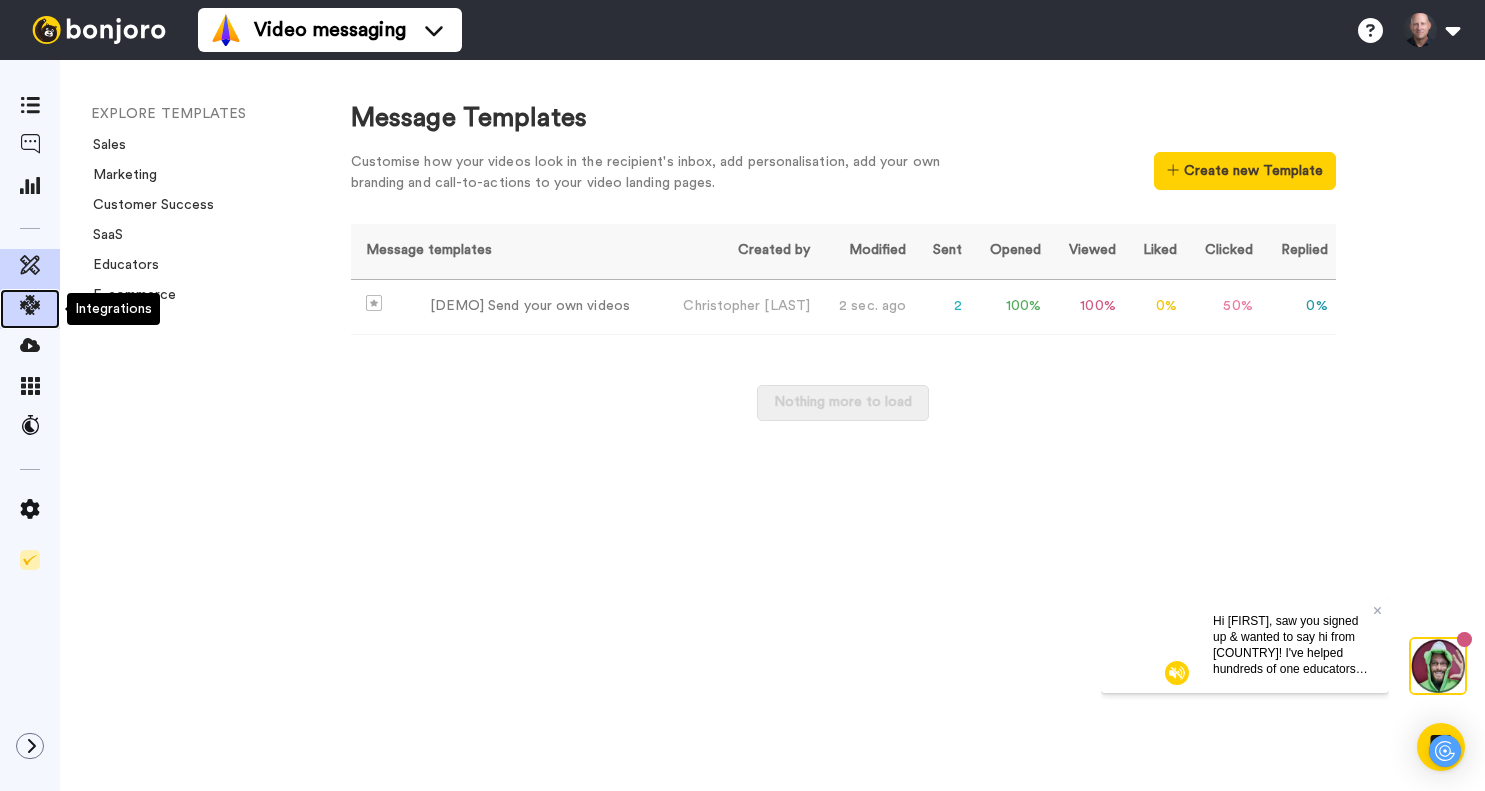 click at bounding box center (30, 305) 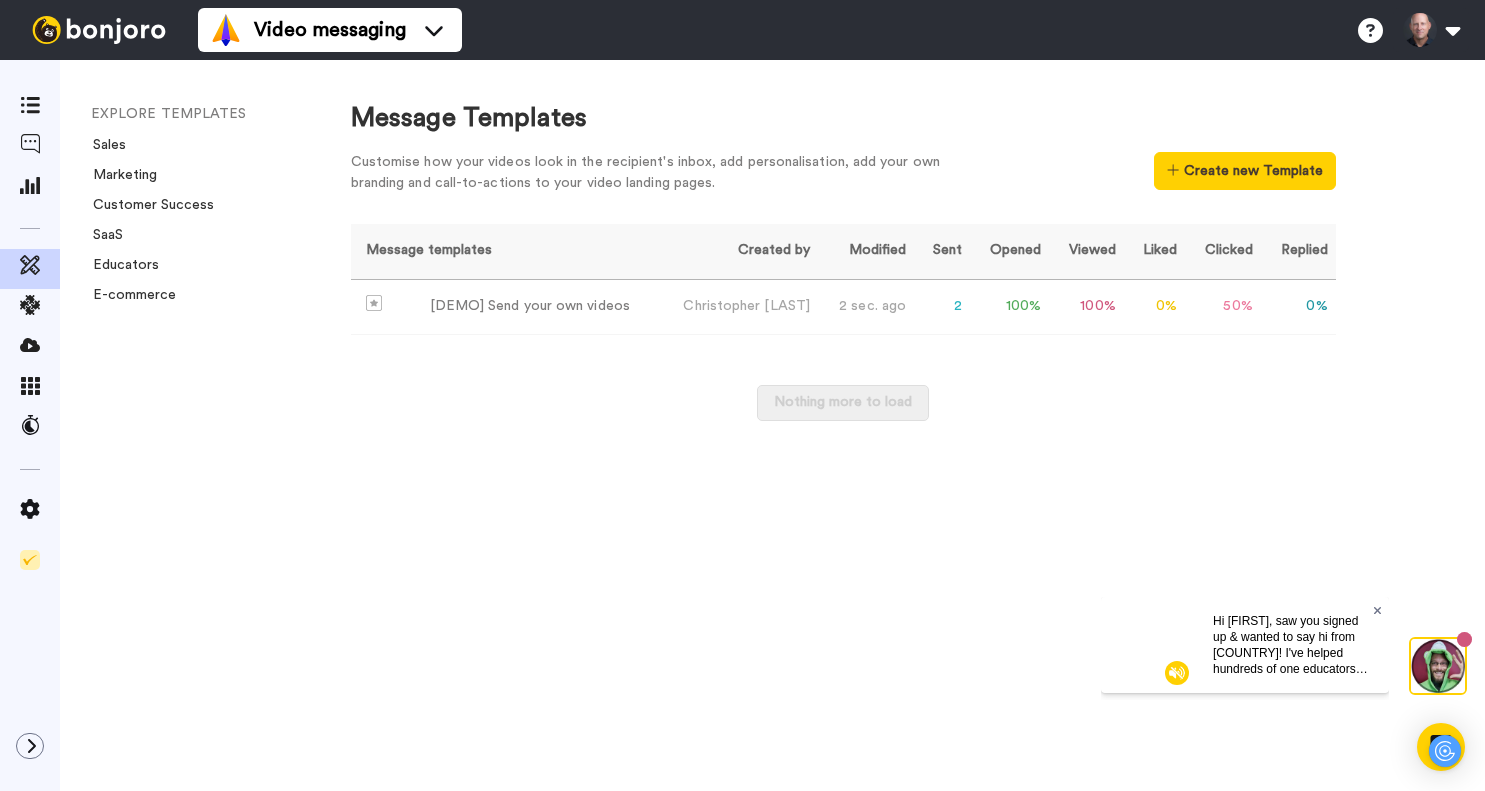 click 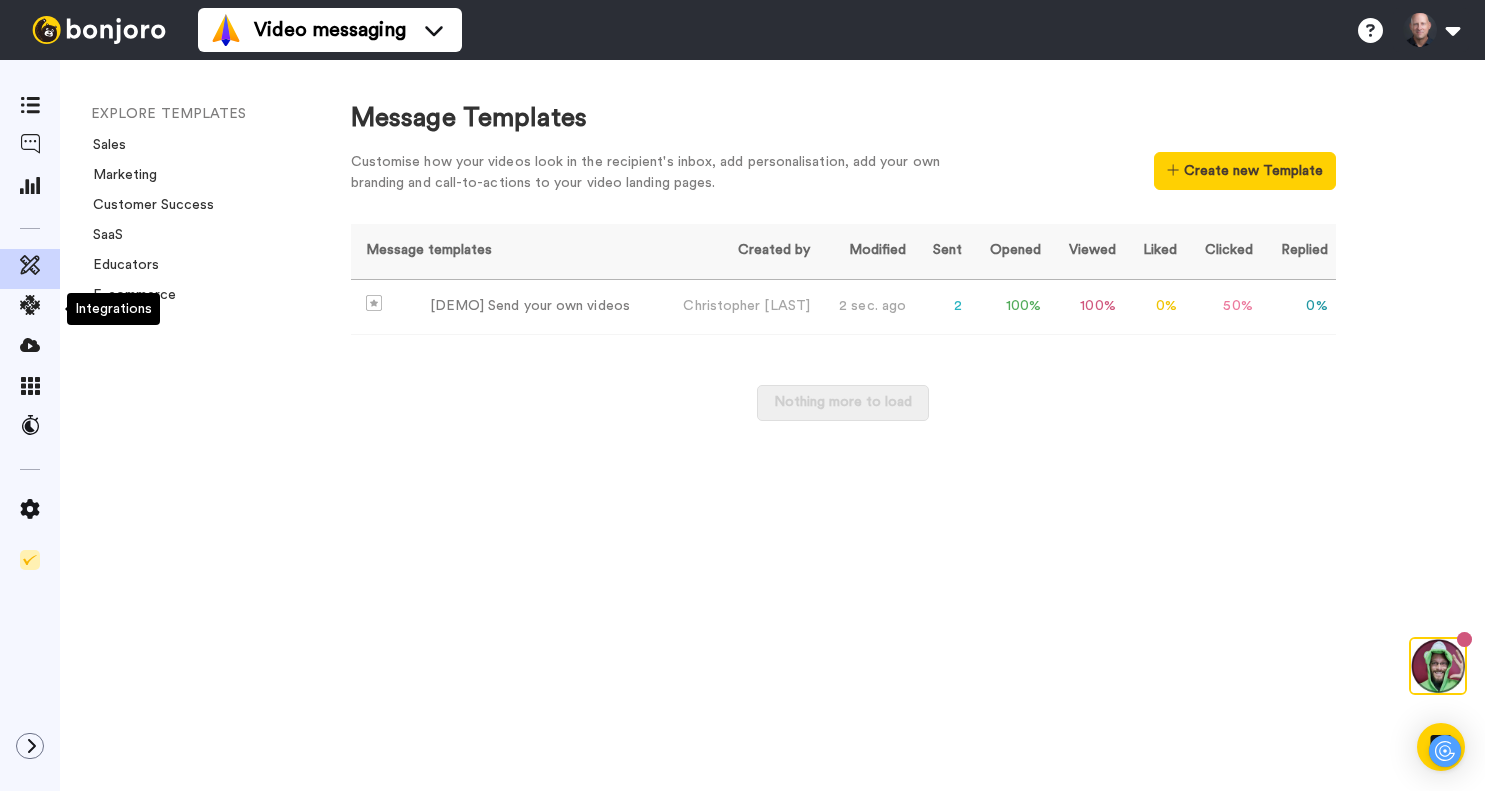 click on "EXPLORE TEMPLATES Sales Marketing Customer Success SaaS Educators E-commerce" at bounding box center [185, 425] 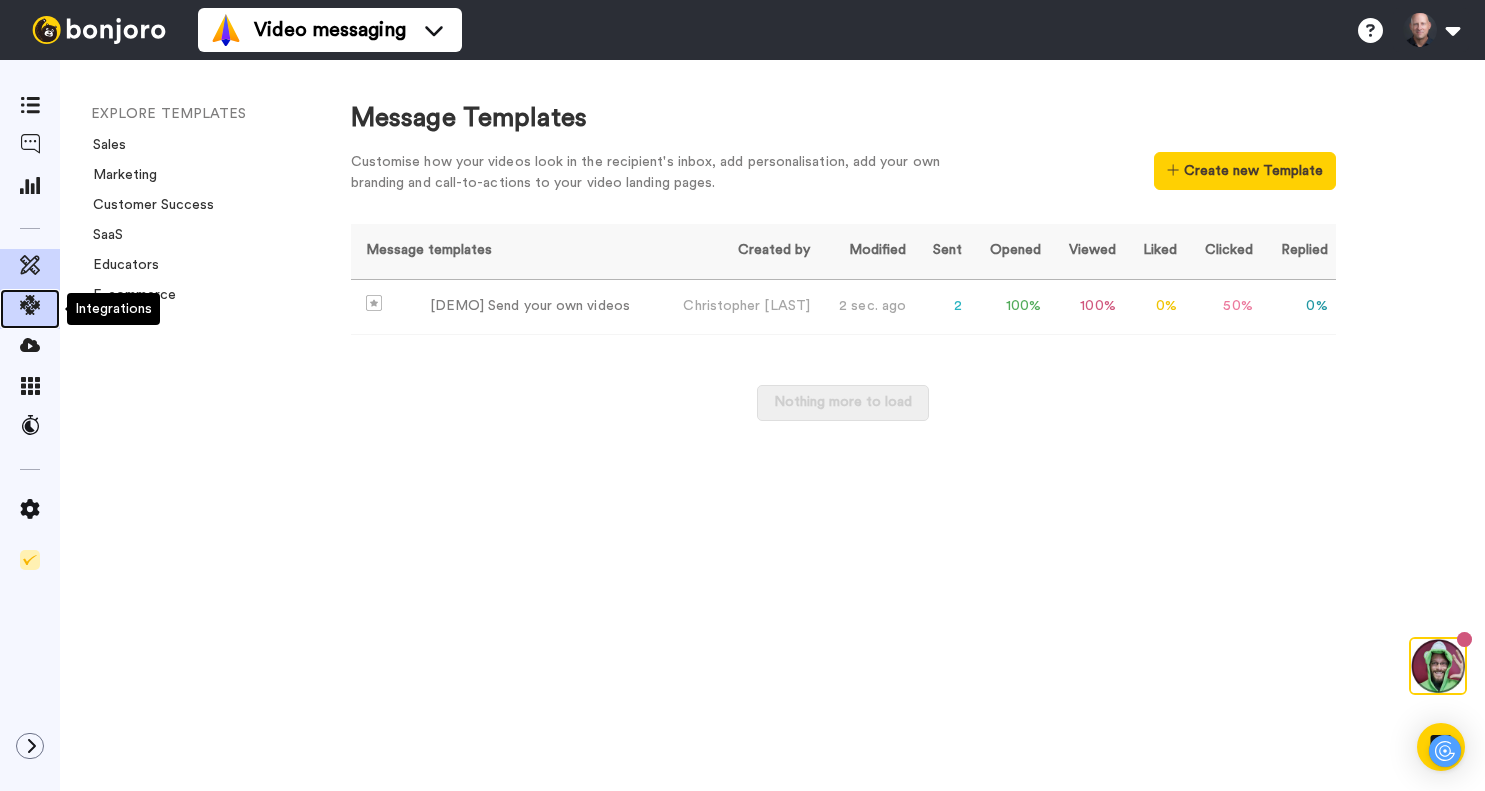 click at bounding box center (30, 305) 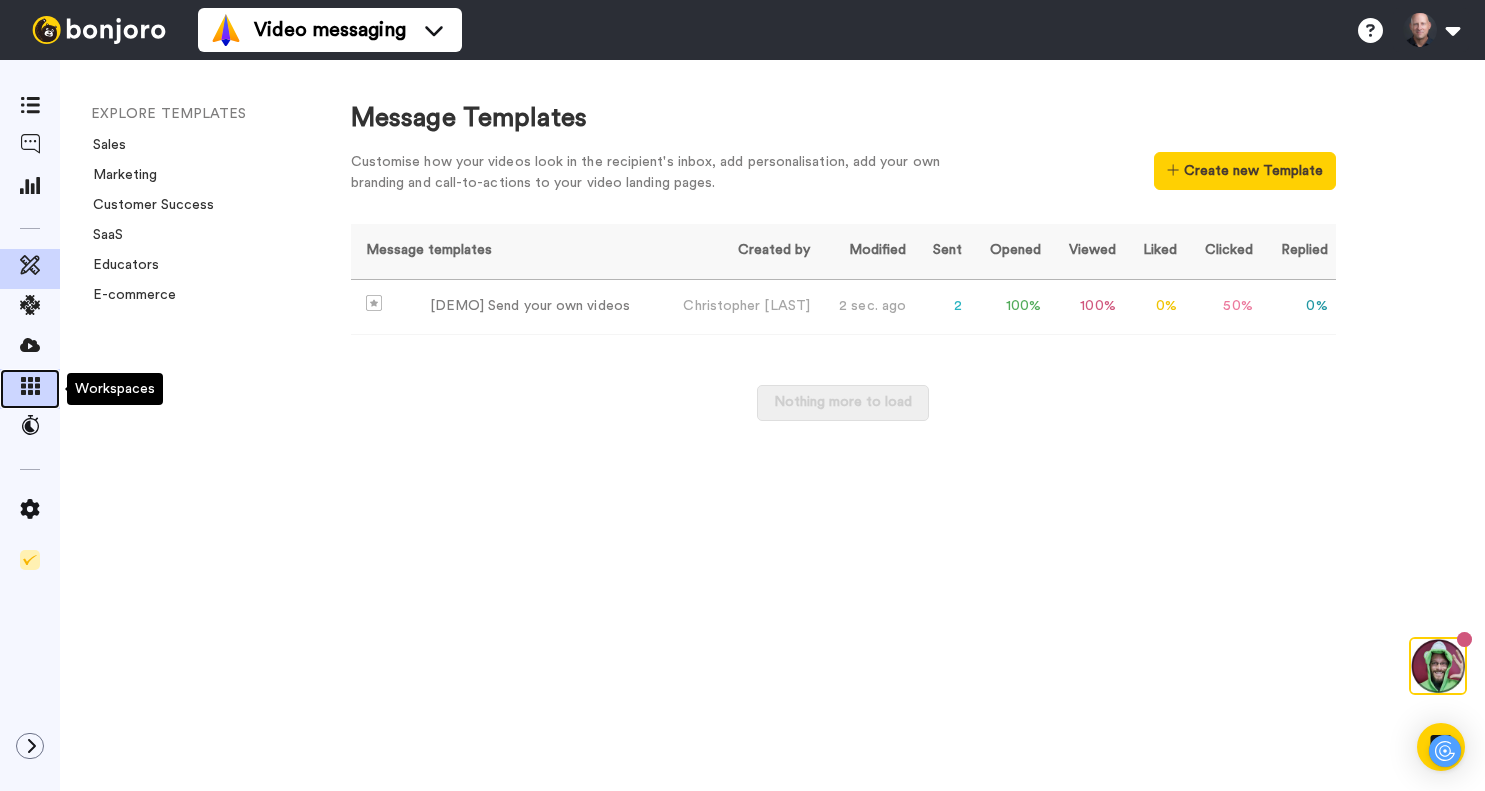 click at bounding box center (30, 386) 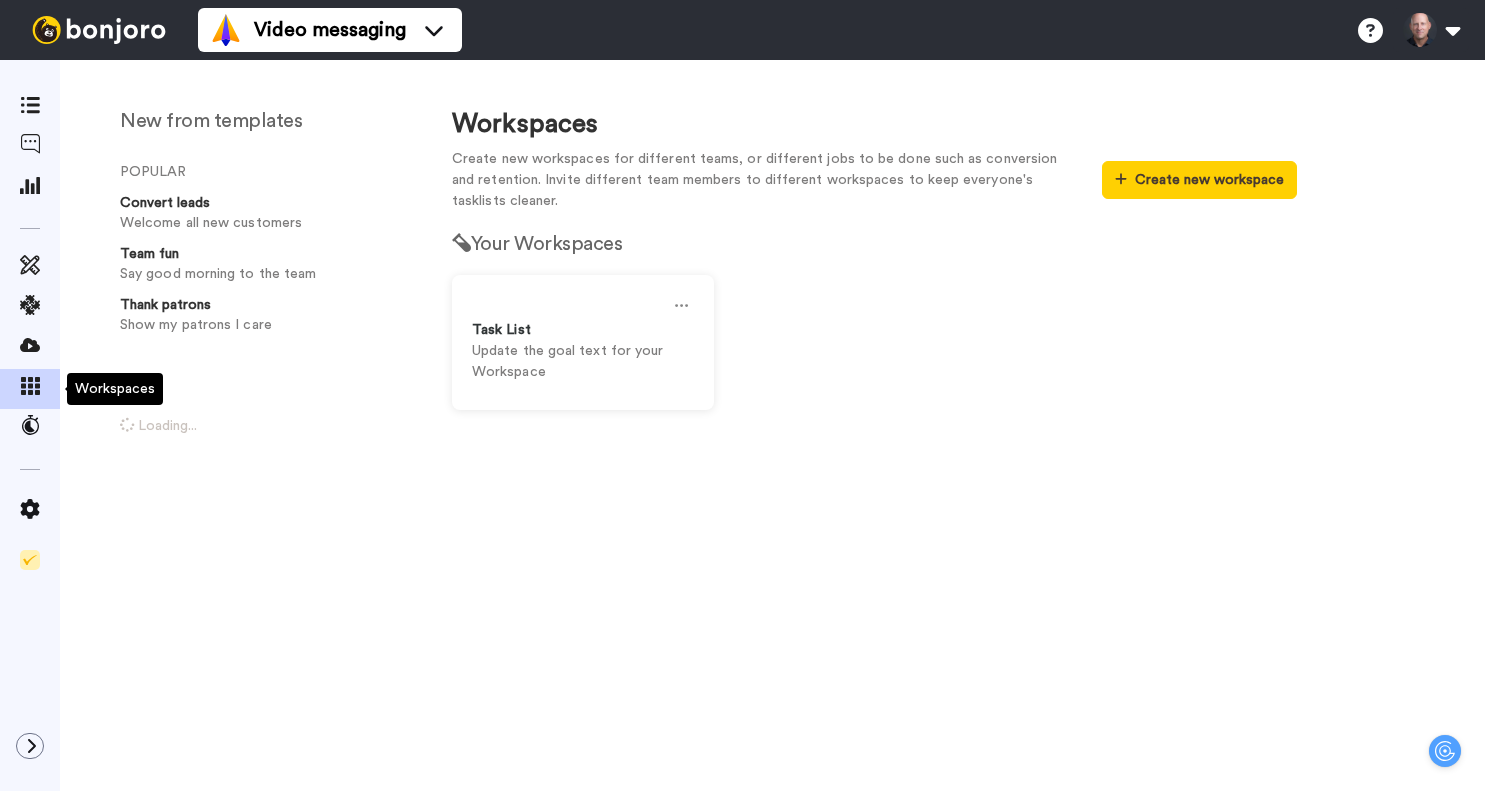 scroll, scrollTop: 0, scrollLeft: 0, axis: both 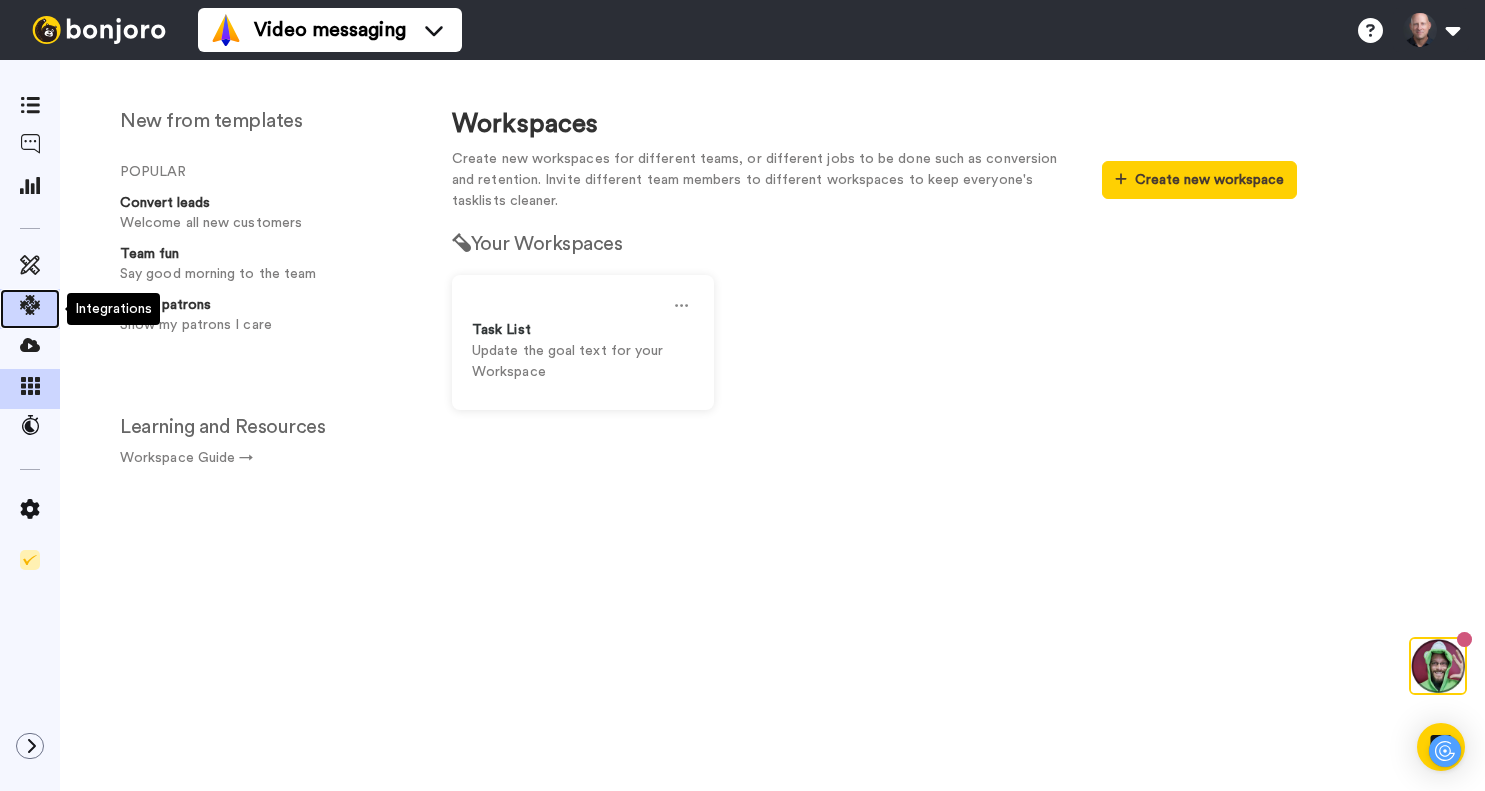click at bounding box center [30, 305] 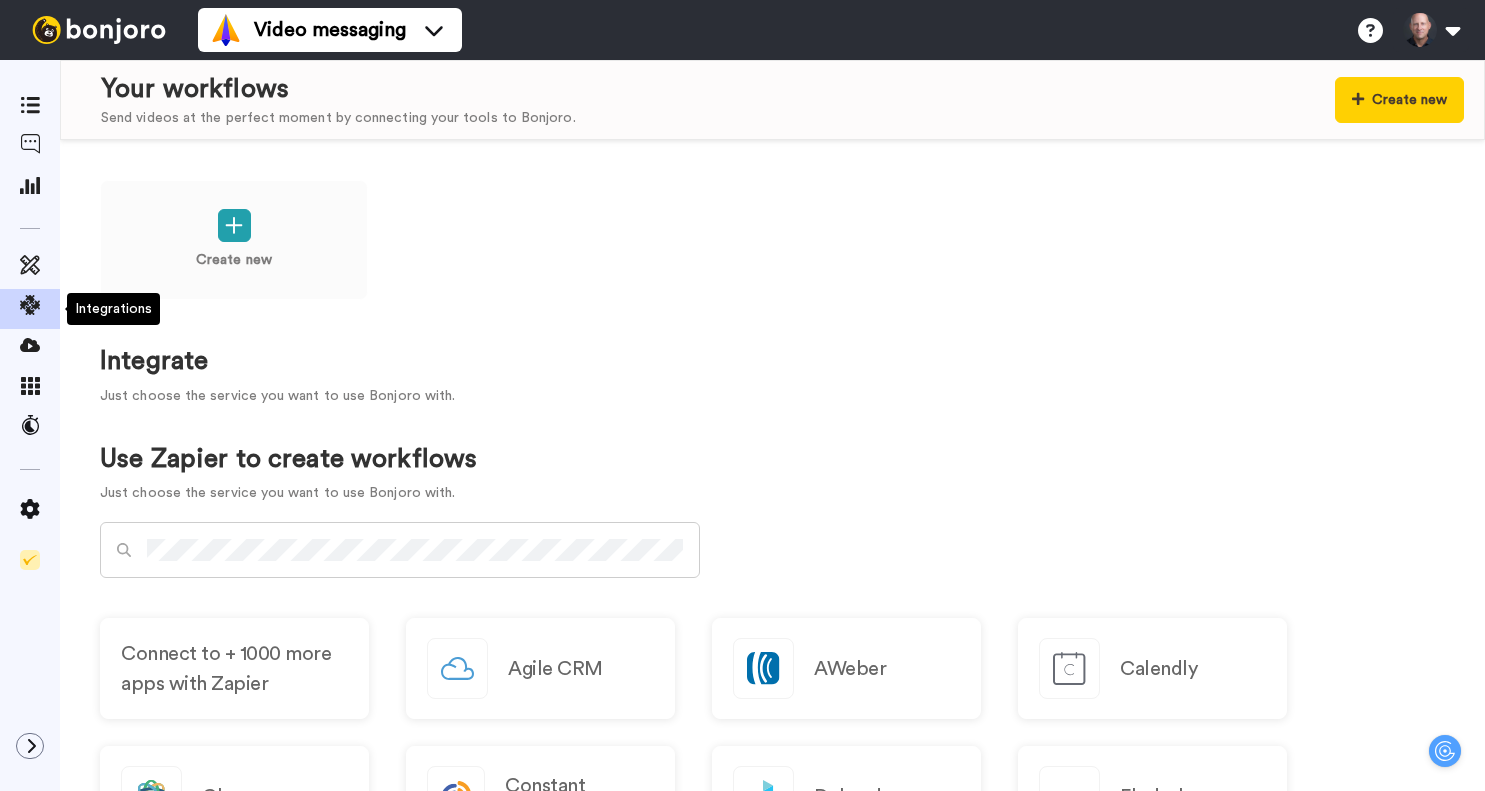 scroll, scrollTop: 0, scrollLeft: 0, axis: both 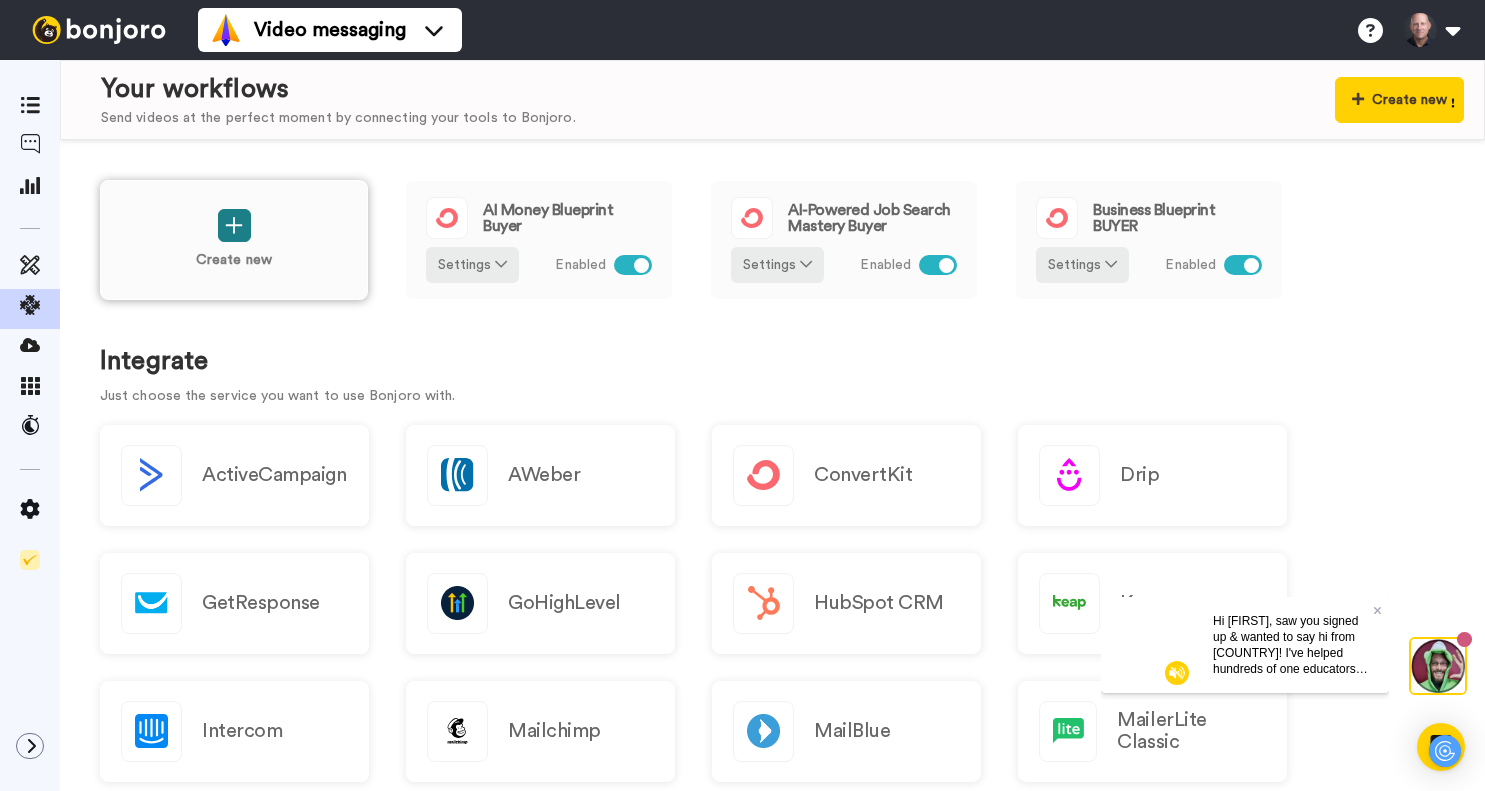 click 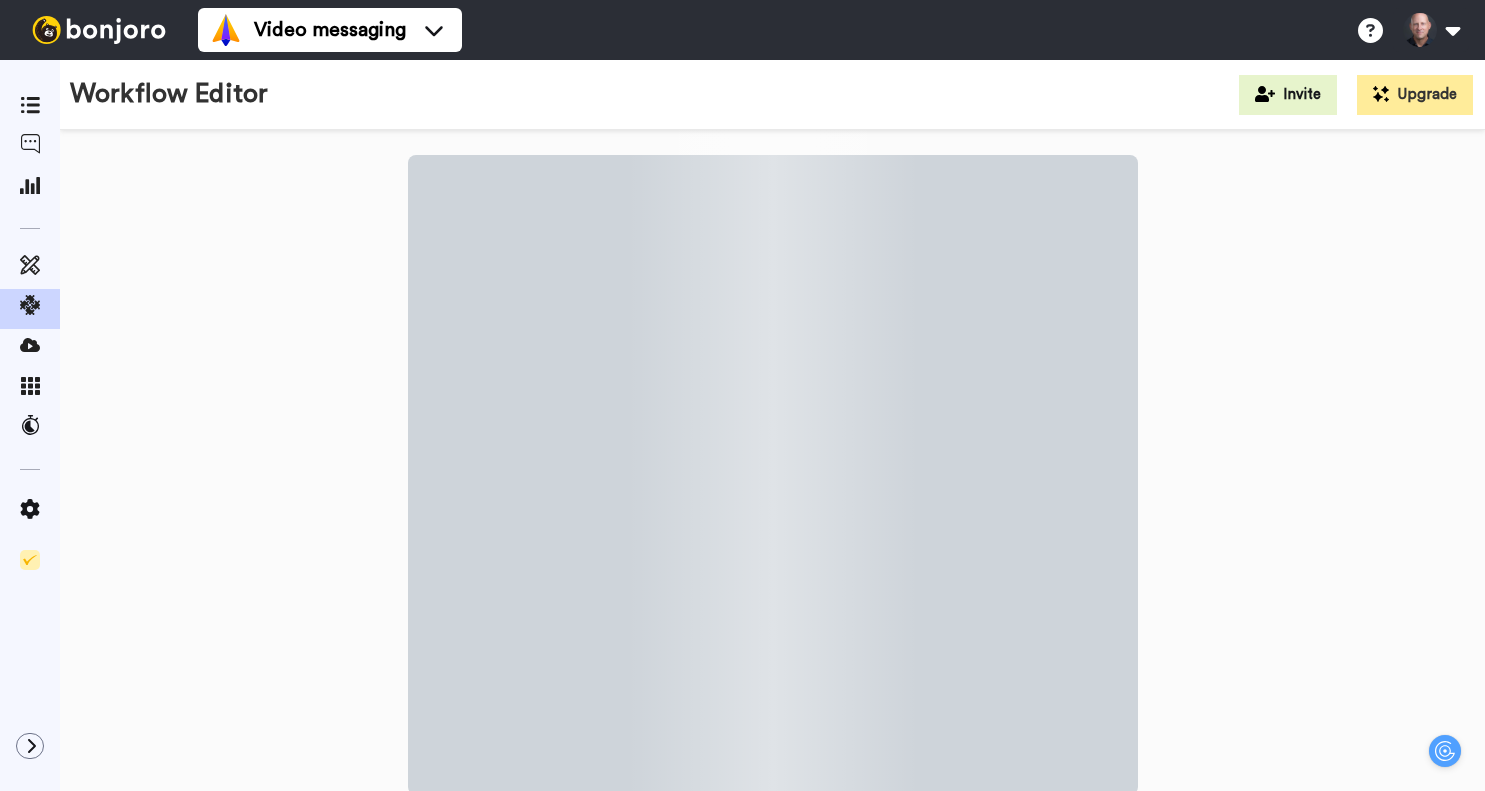 scroll, scrollTop: 0, scrollLeft: 0, axis: both 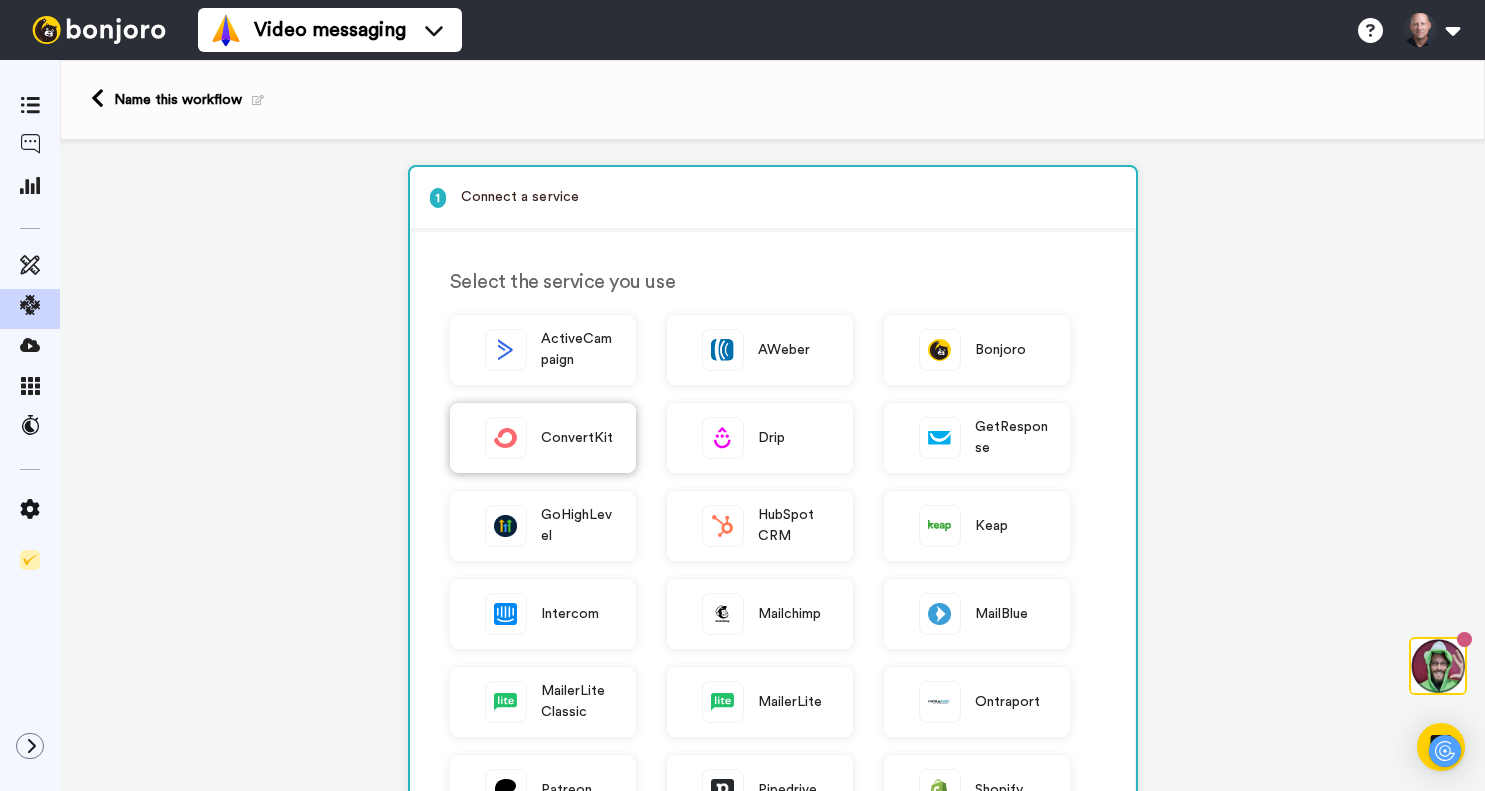 click on "ConvertKit" at bounding box center [577, 438] 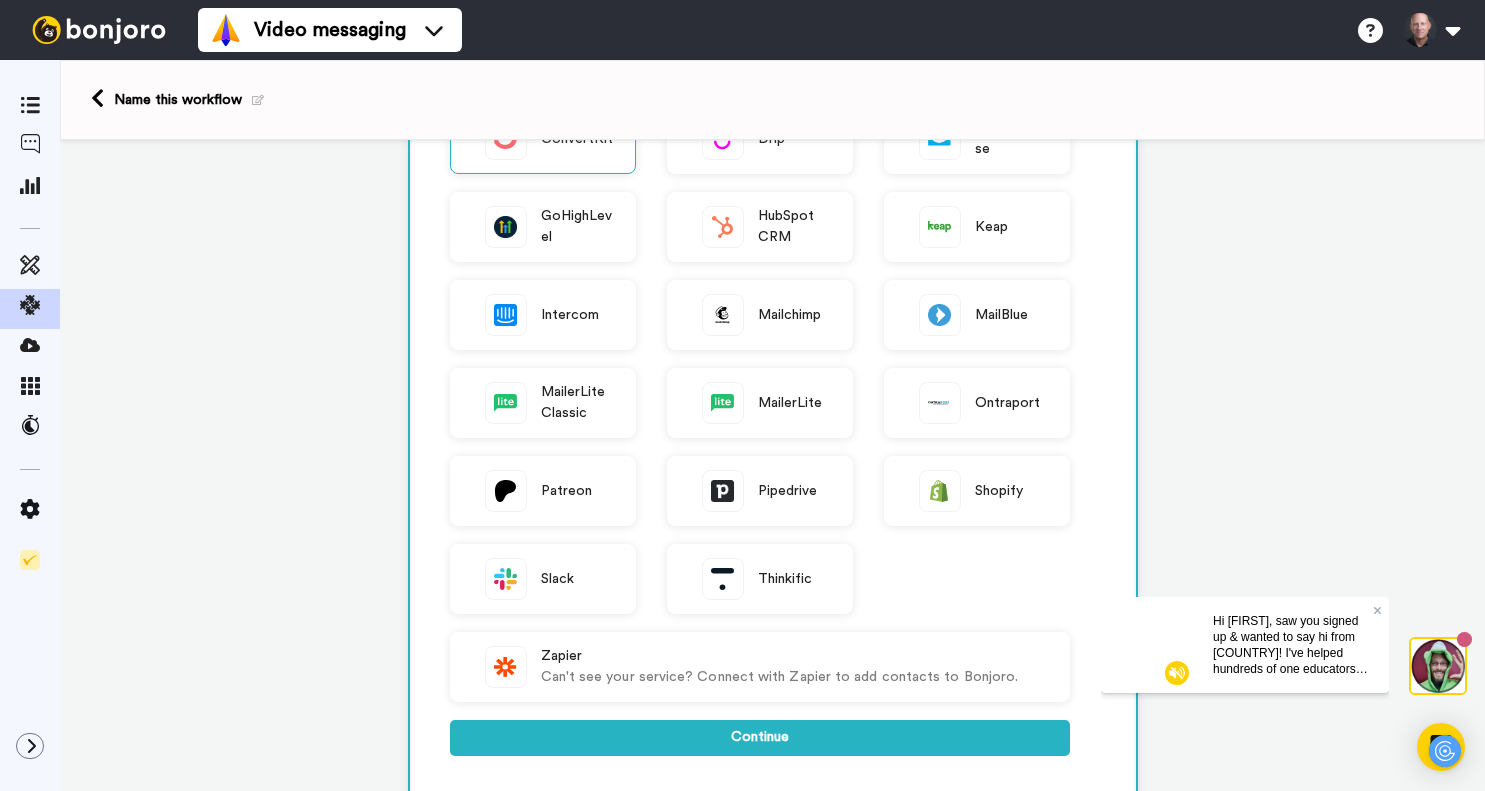 scroll, scrollTop: 629, scrollLeft: 0, axis: vertical 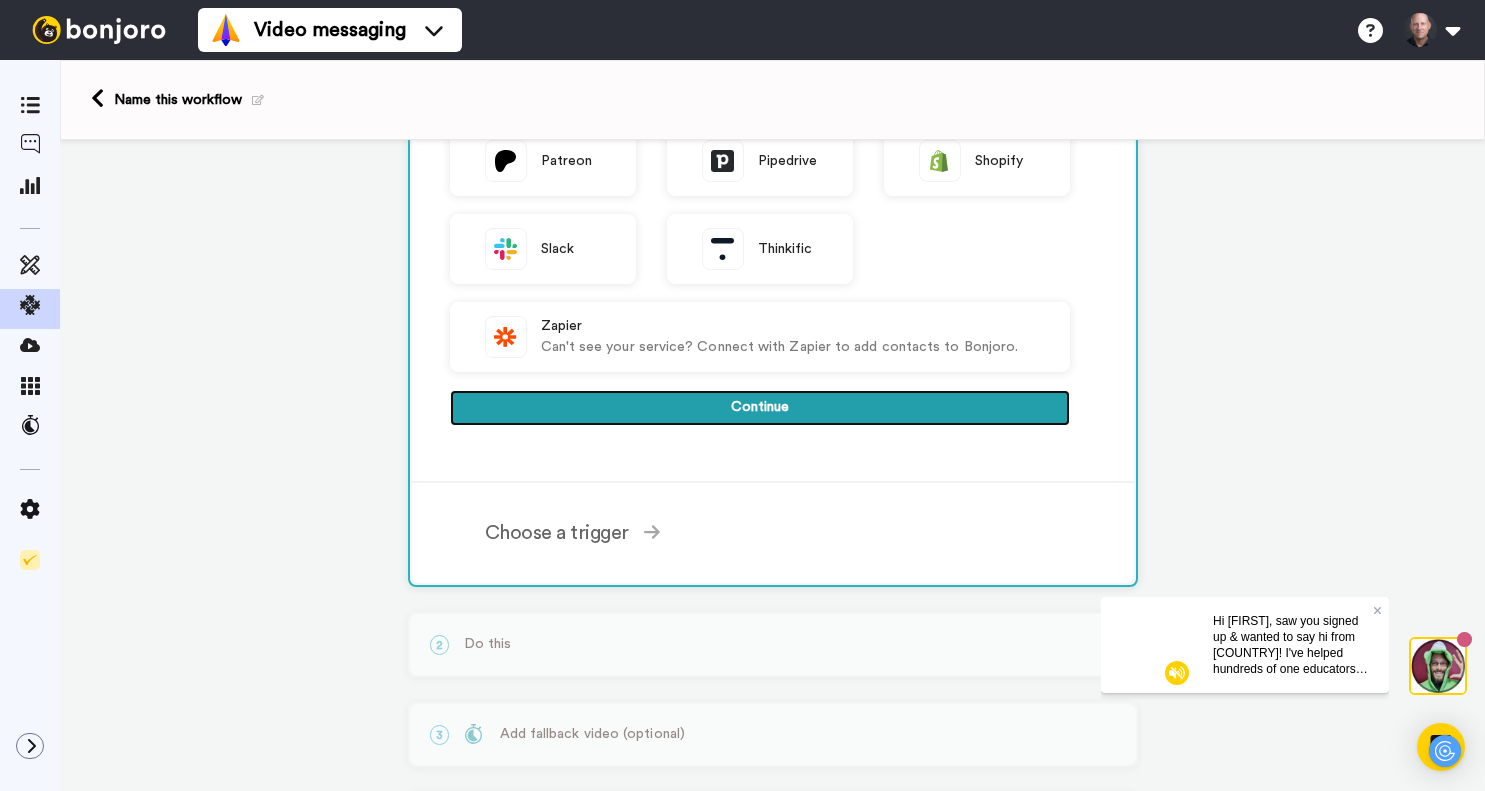 click on "Continue" at bounding box center (760, 408) 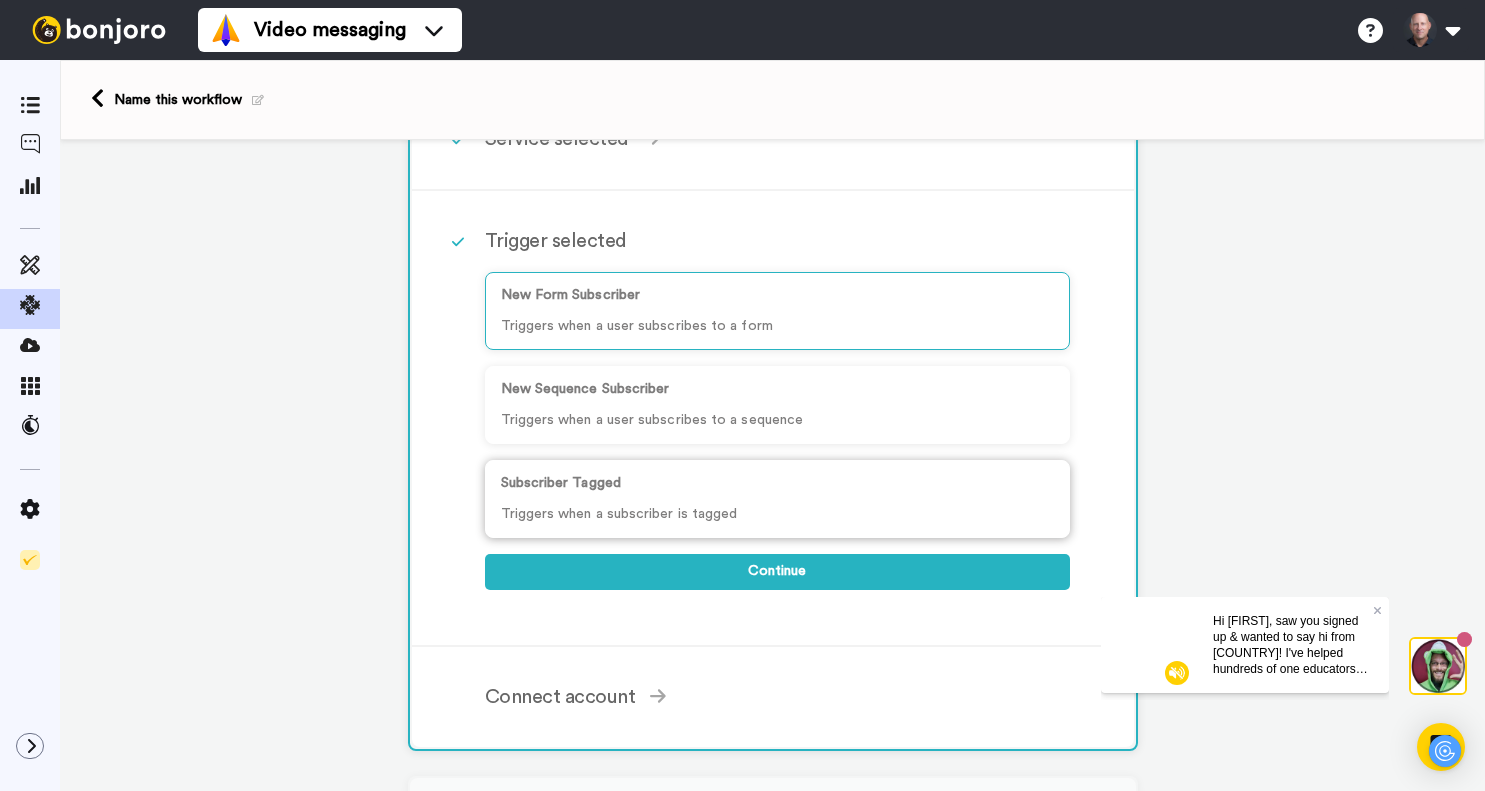 scroll, scrollTop: 143, scrollLeft: 0, axis: vertical 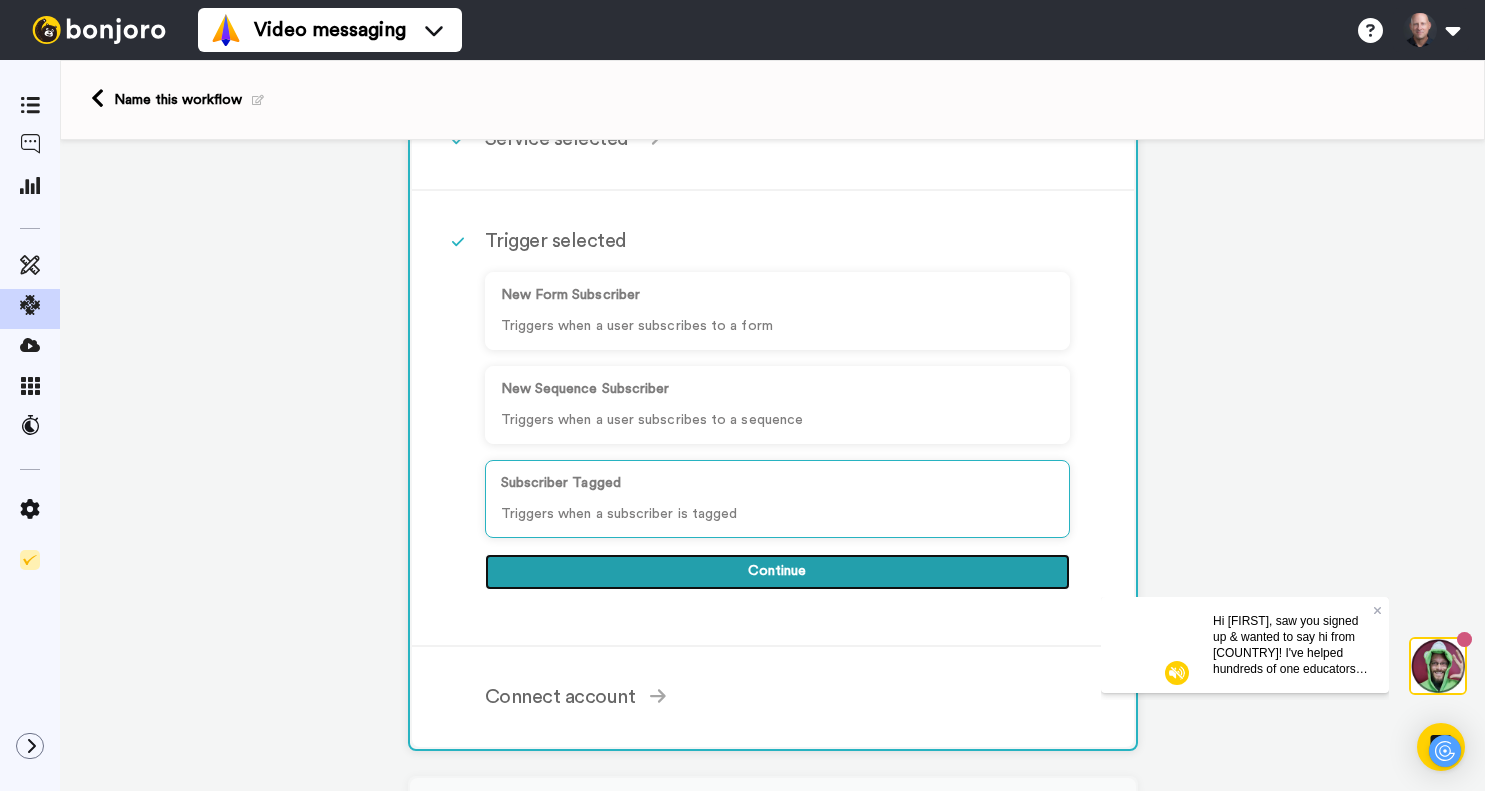 click on "Continue" at bounding box center [777, 572] 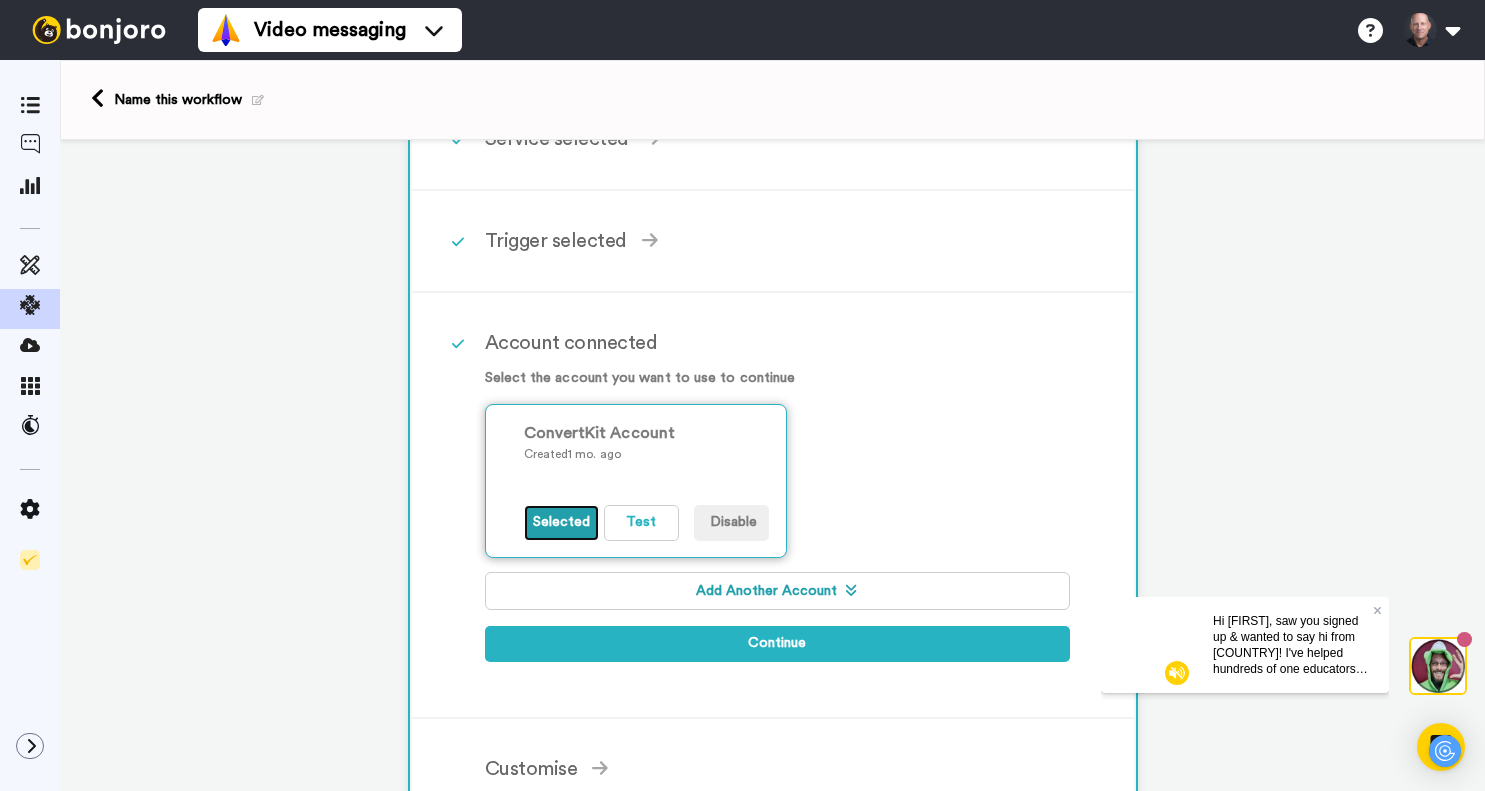 click on "Selected" at bounding box center (561, 523) 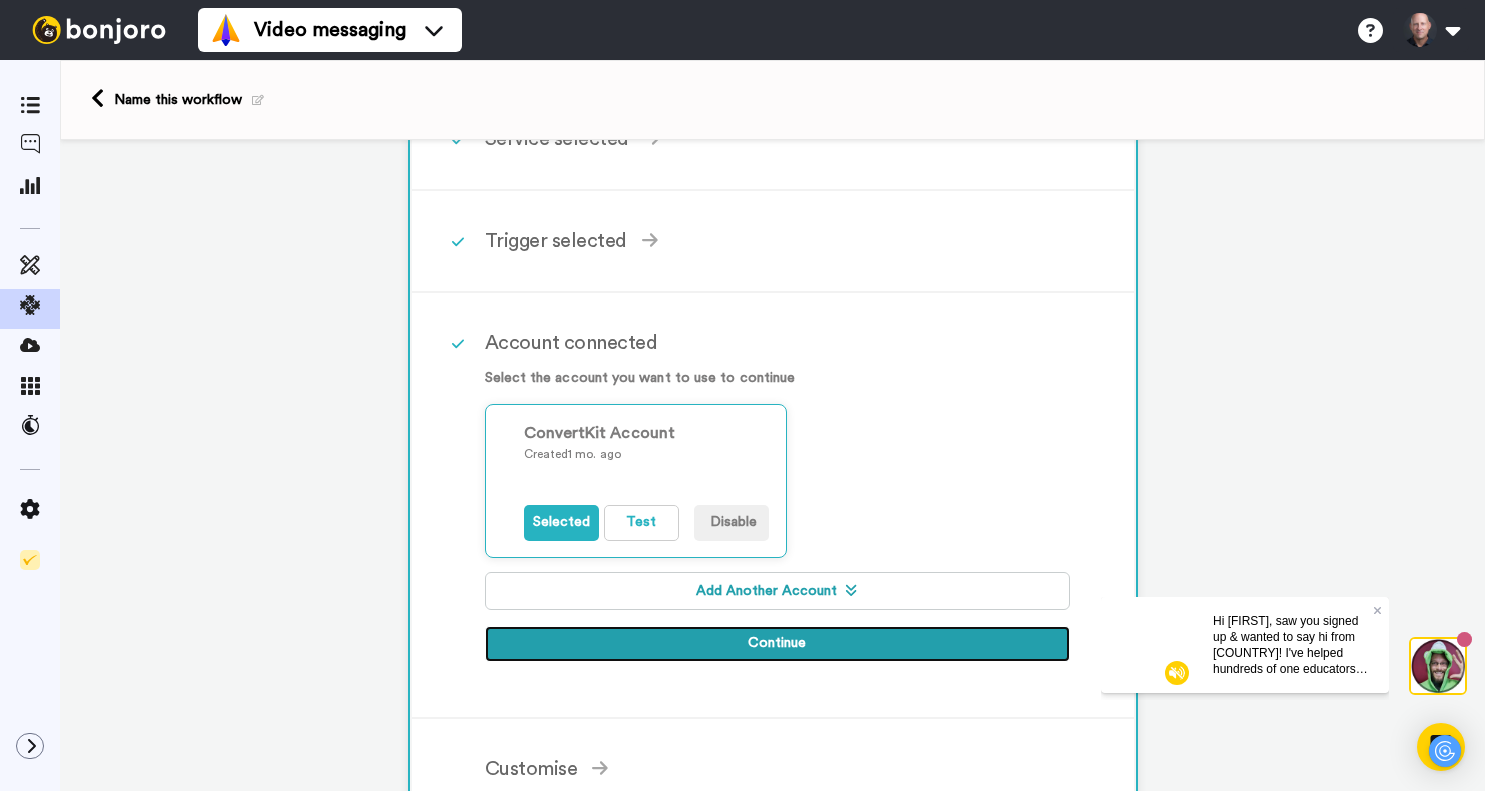 click on "Continue" at bounding box center [777, 644] 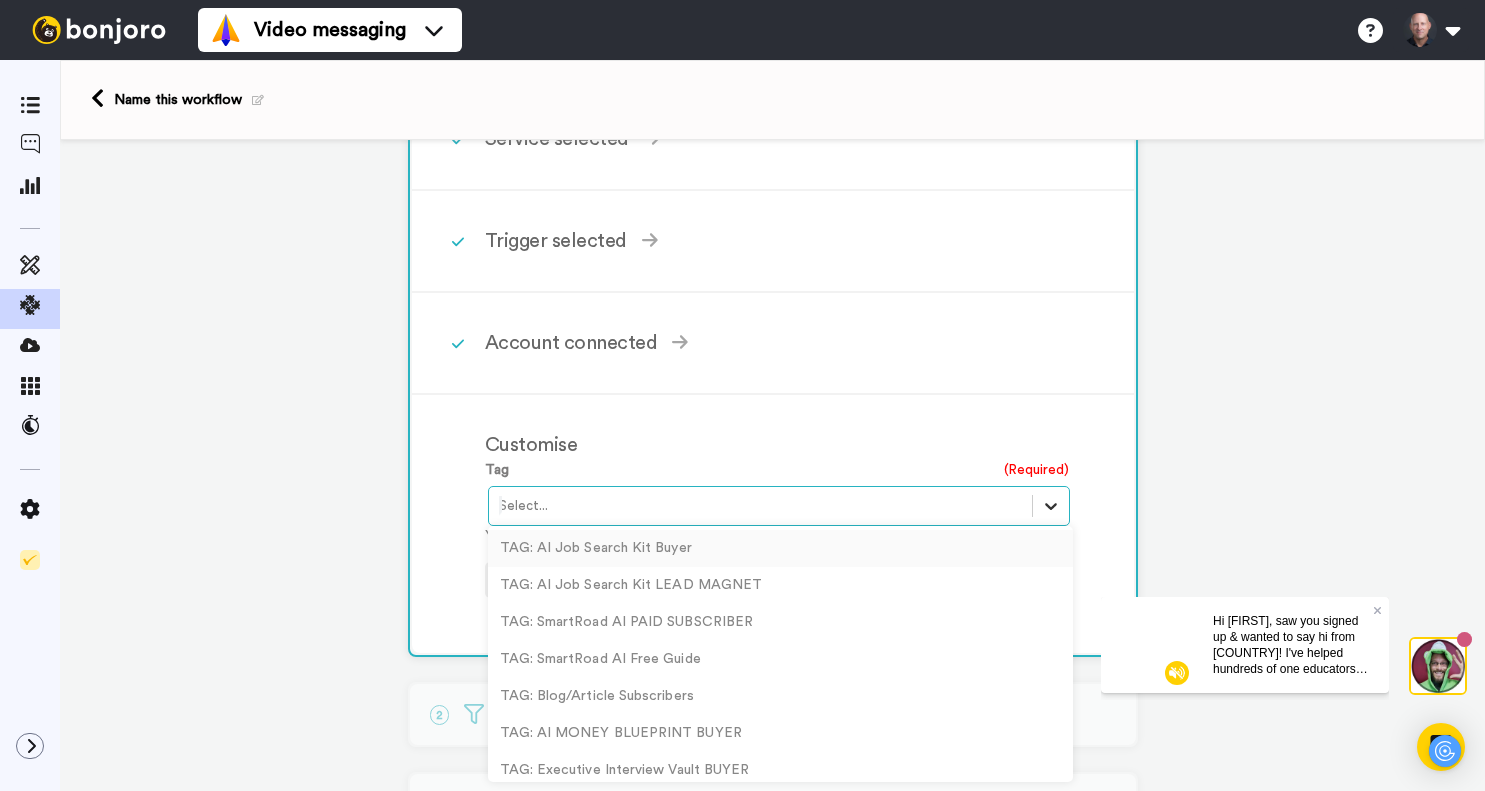 click 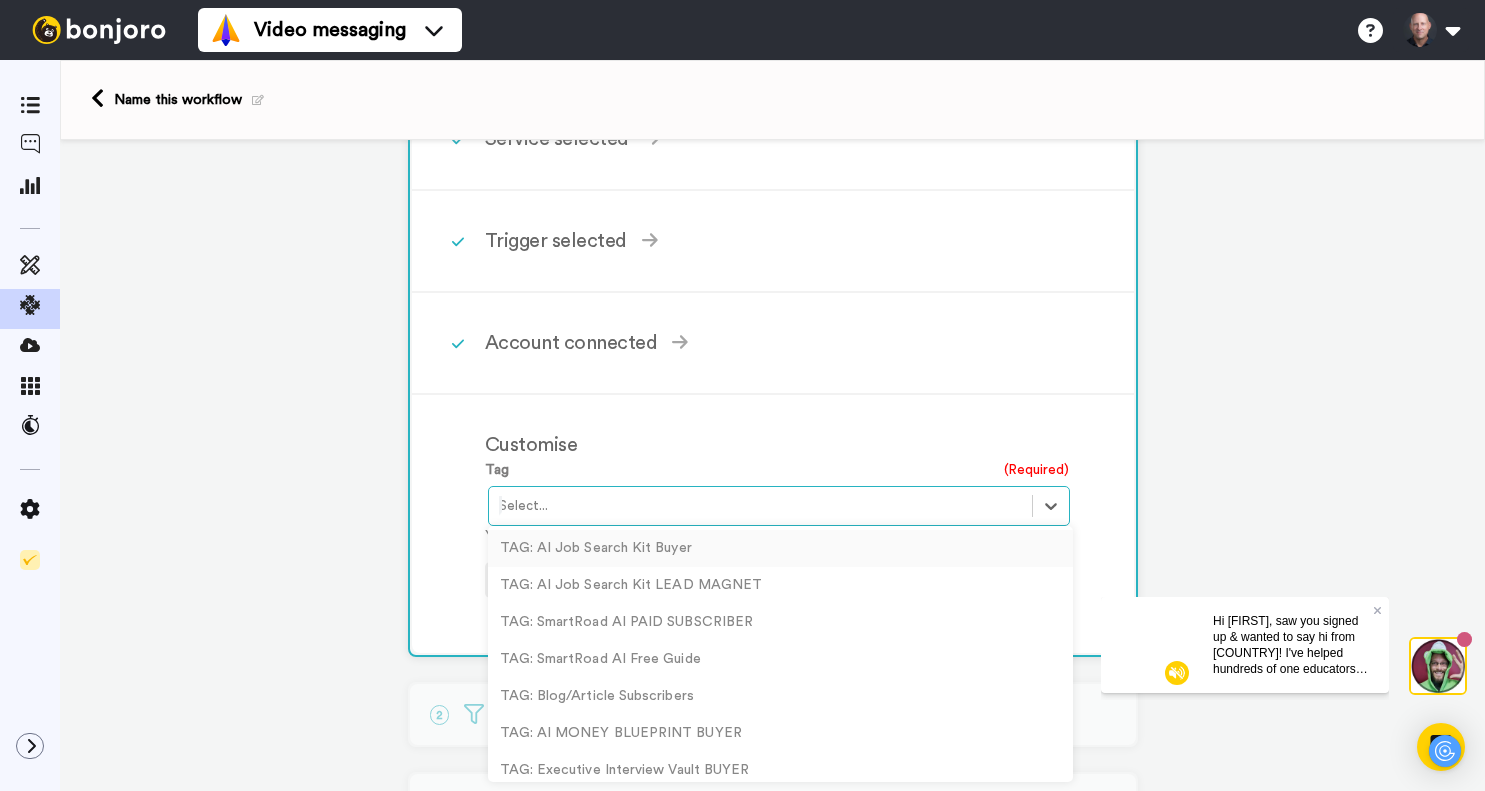 scroll, scrollTop: 290, scrollLeft: 0, axis: vertical 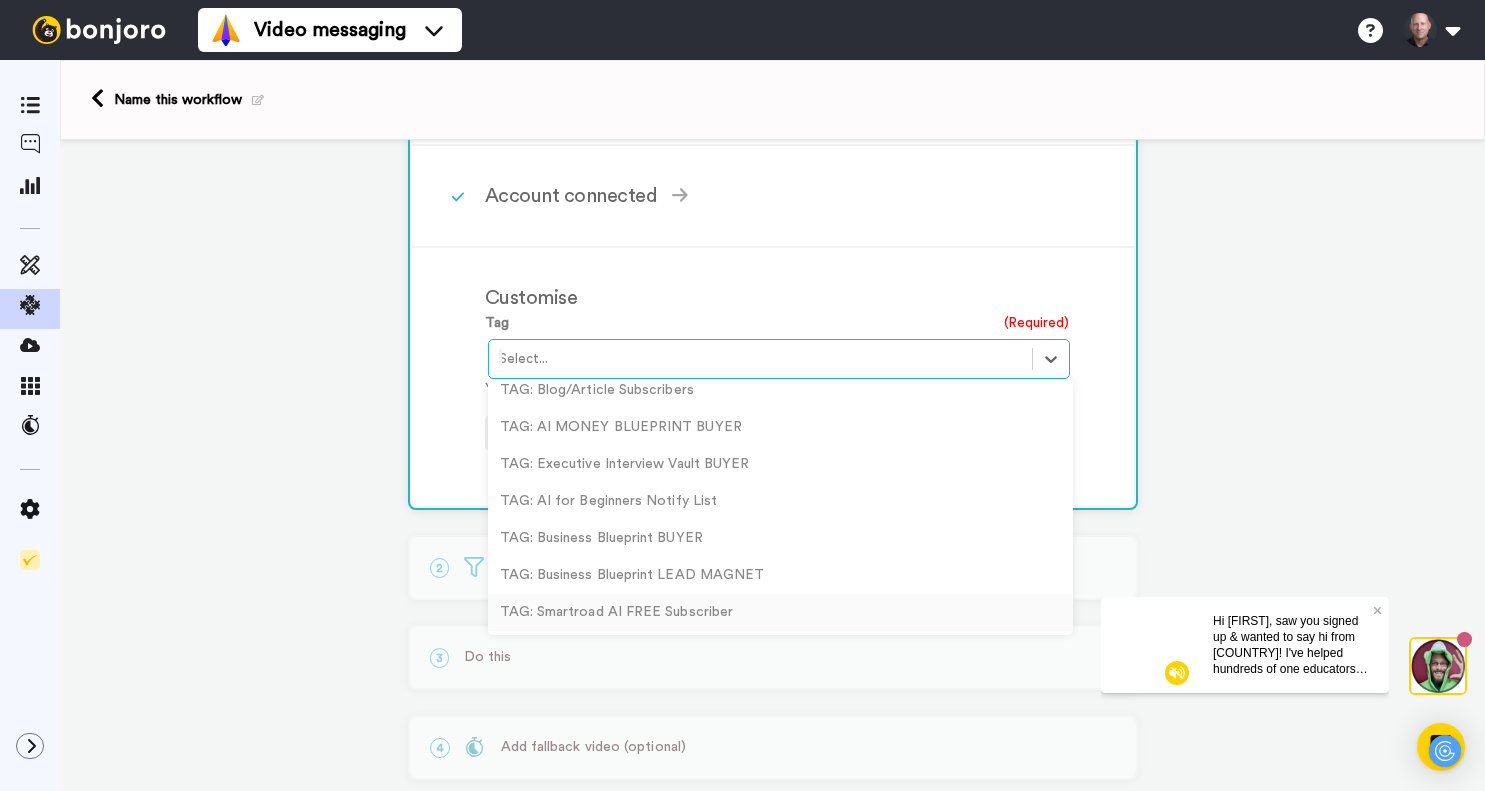 click on "TAG: Smartroad AI FREE Subscriber" at bounding box center (780, 612) 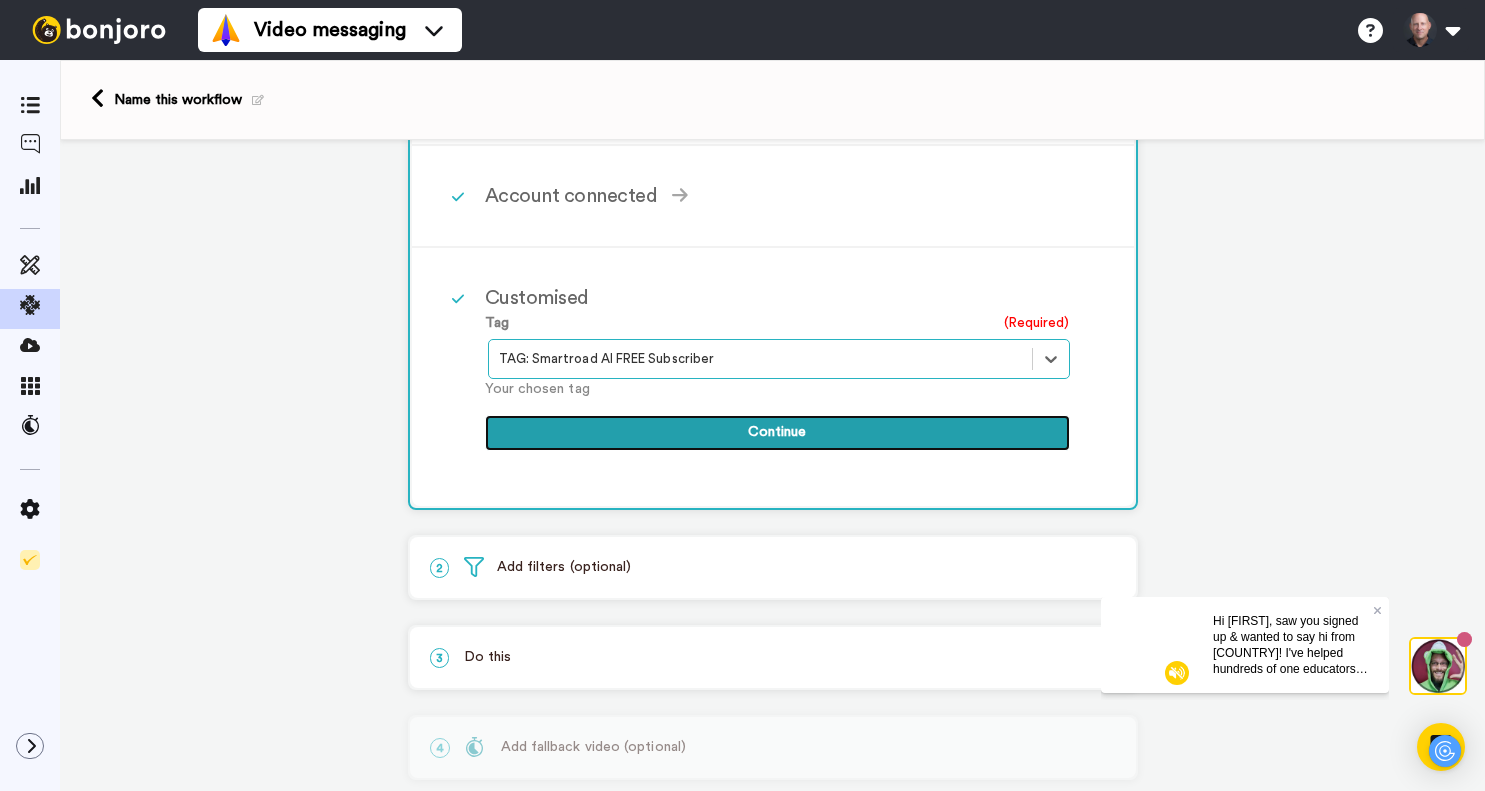 click on "Continue" at bounding box center [777, 433] 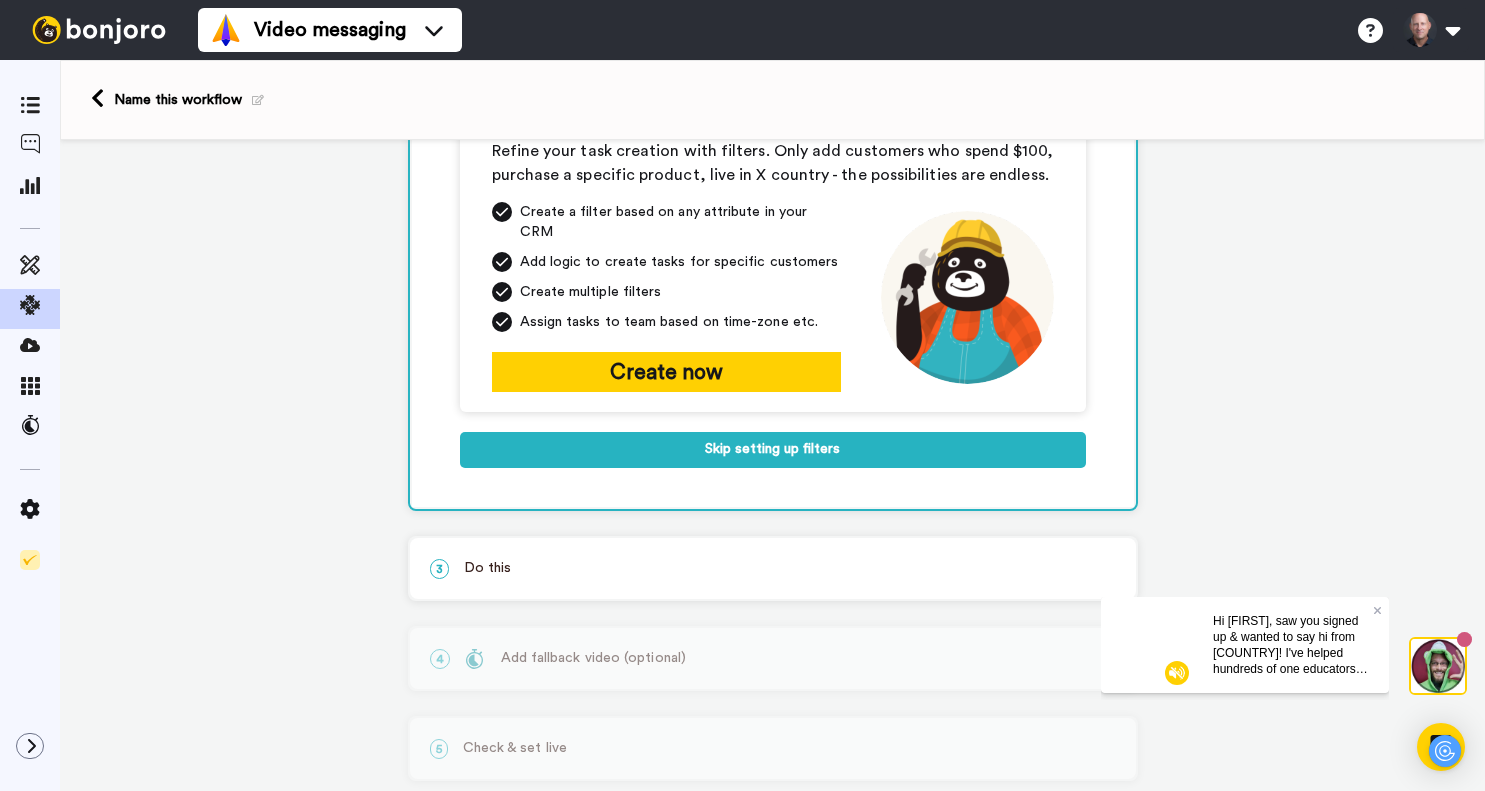 scroll, scrollTop: 288, scrollLeft: 0, axis: vertical 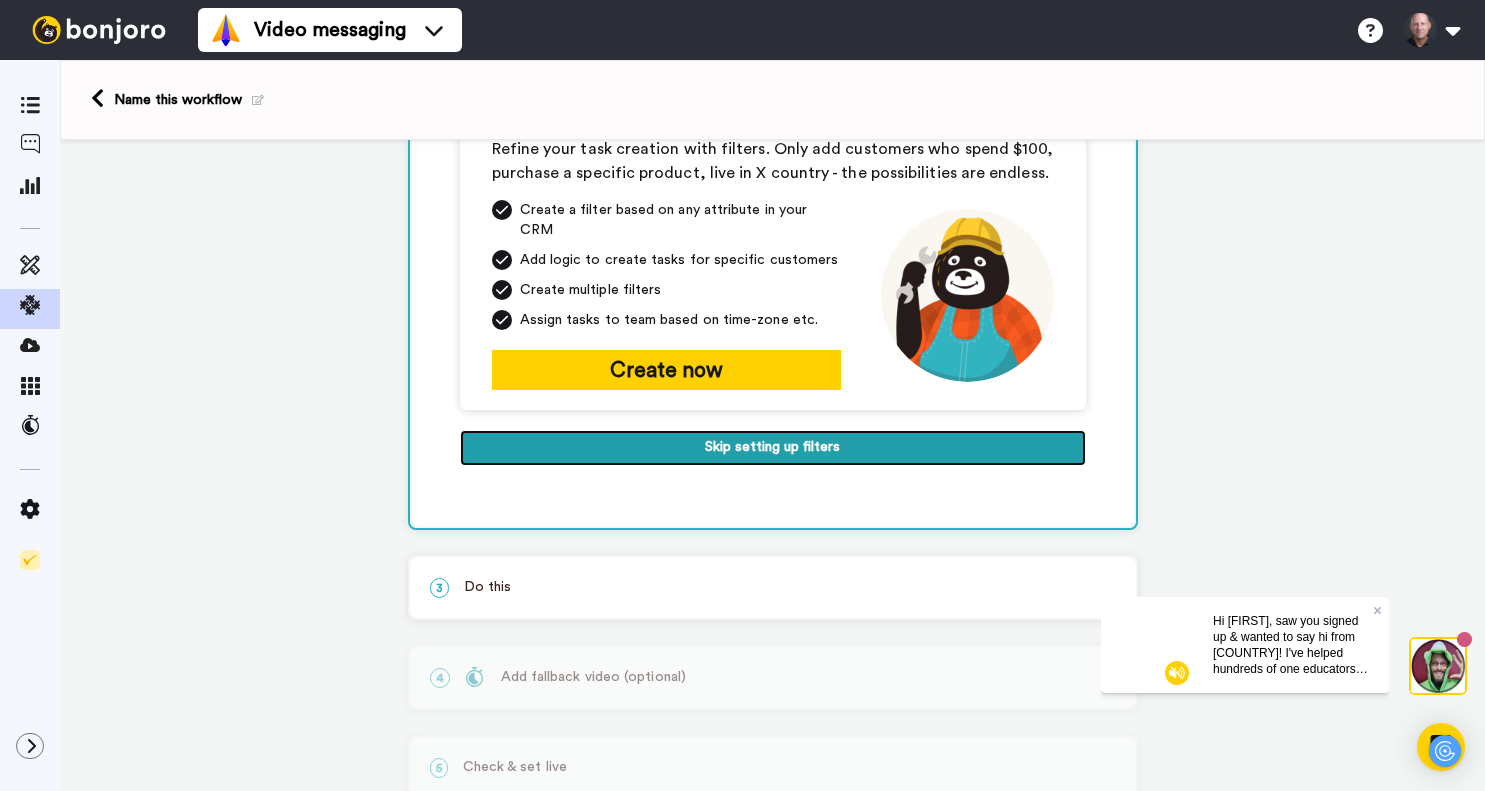 click on "Skip setting up filters" at bounding box center [773, 448] 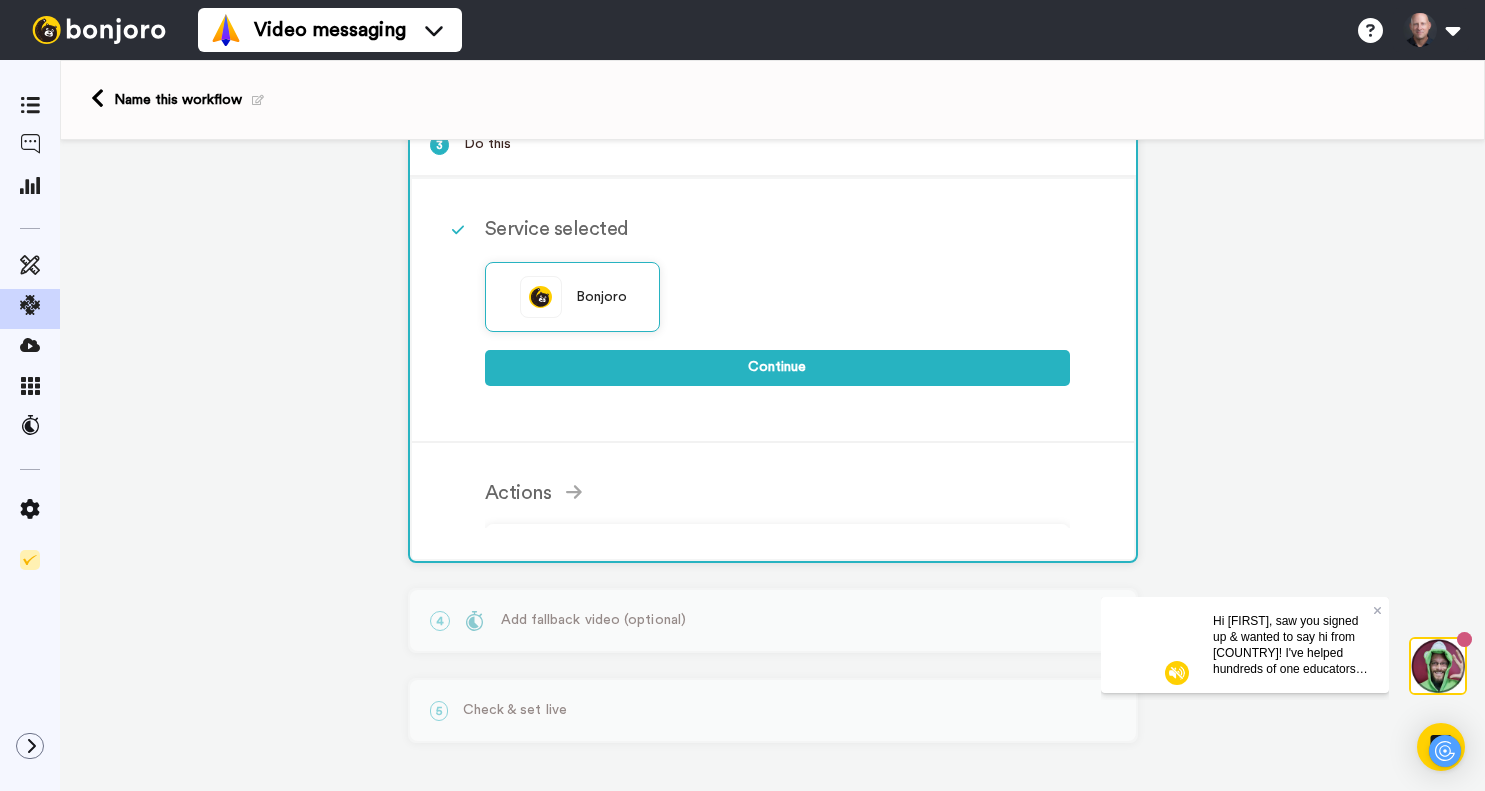 scroll, scrollTop: 189, scrollLeft: 0, axis: vertical 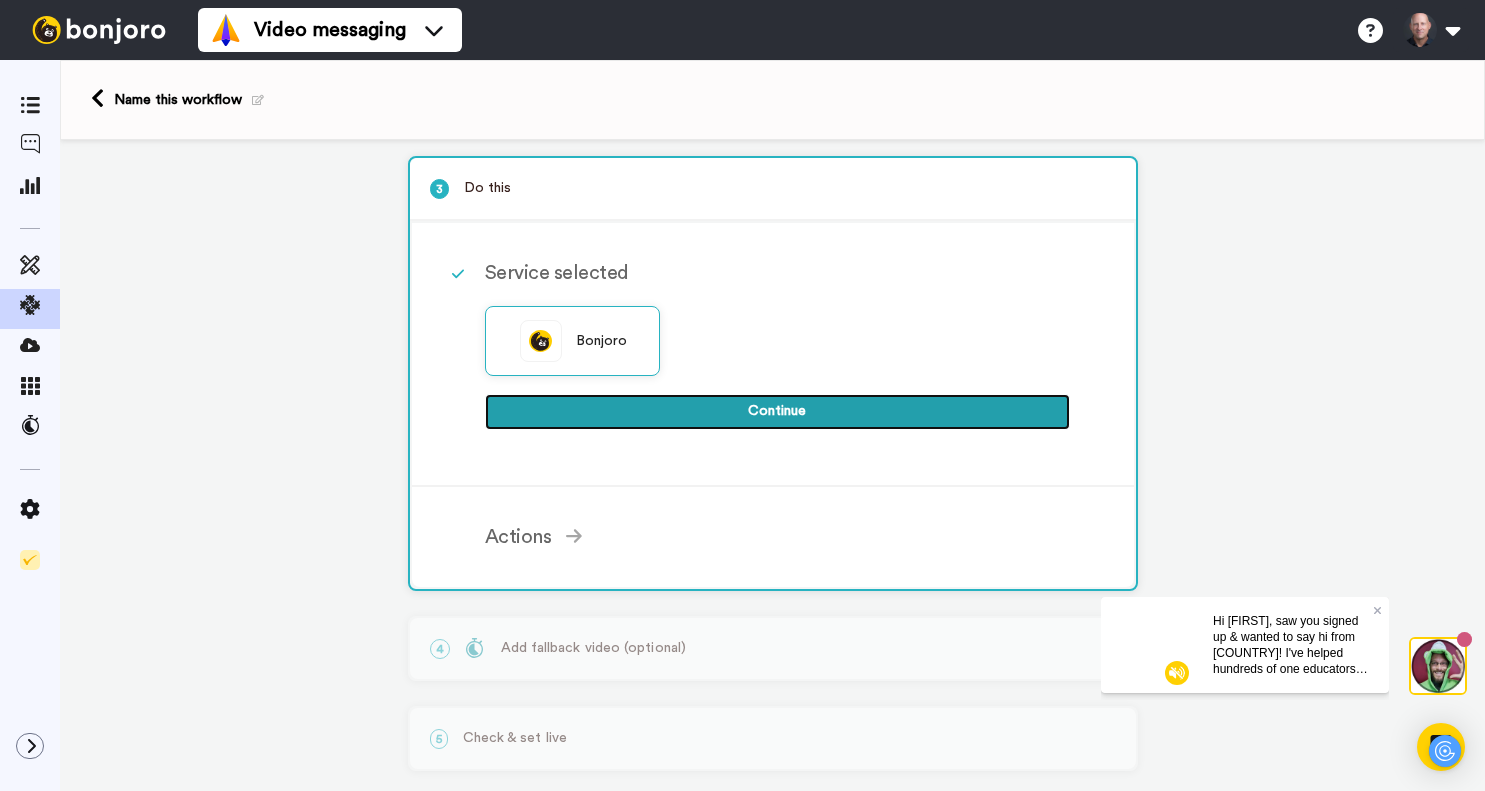 click on "Continue" at bounding box center (777, 412) 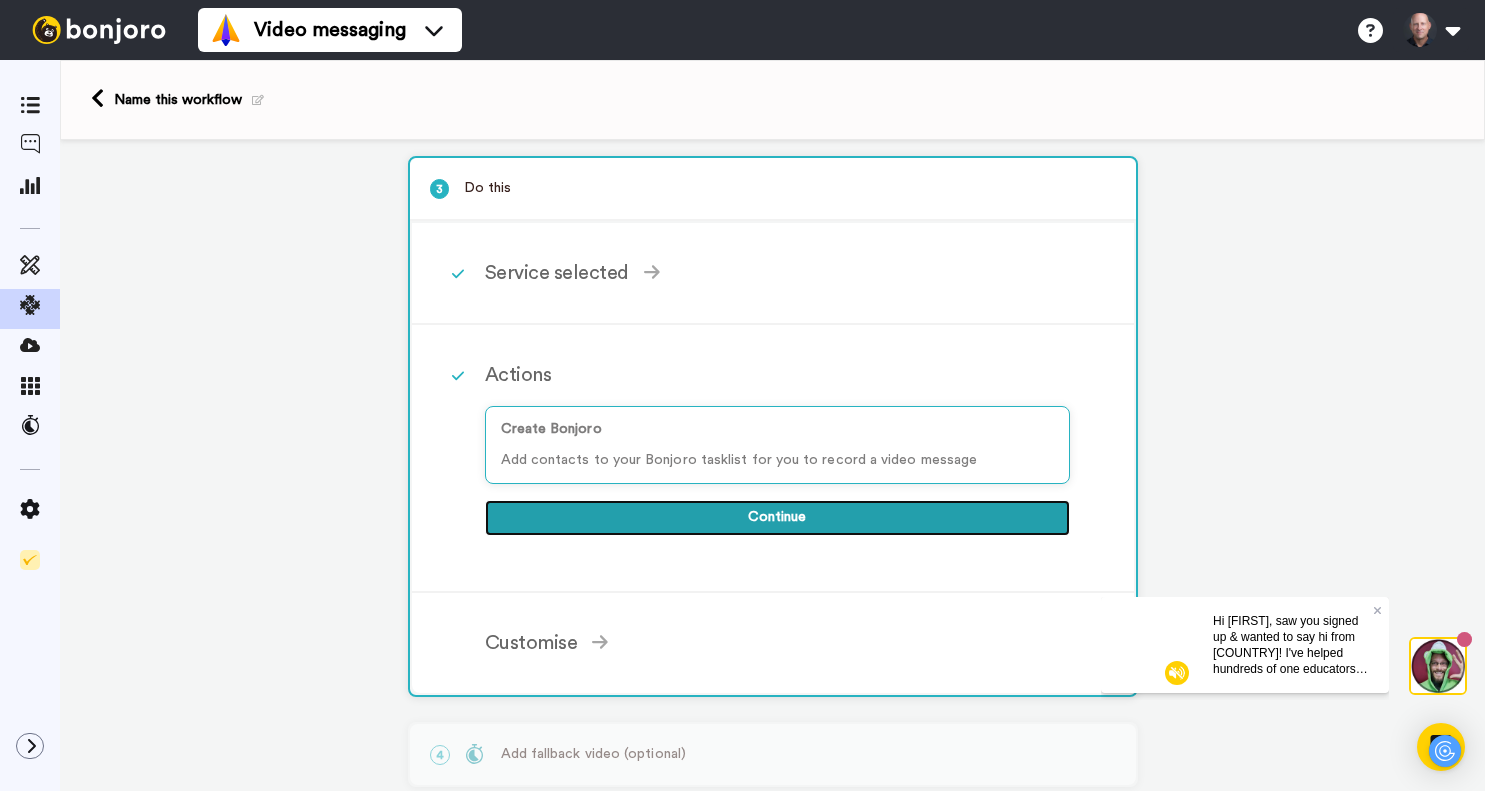 click on "Continue" at bounding box center (777, 518) 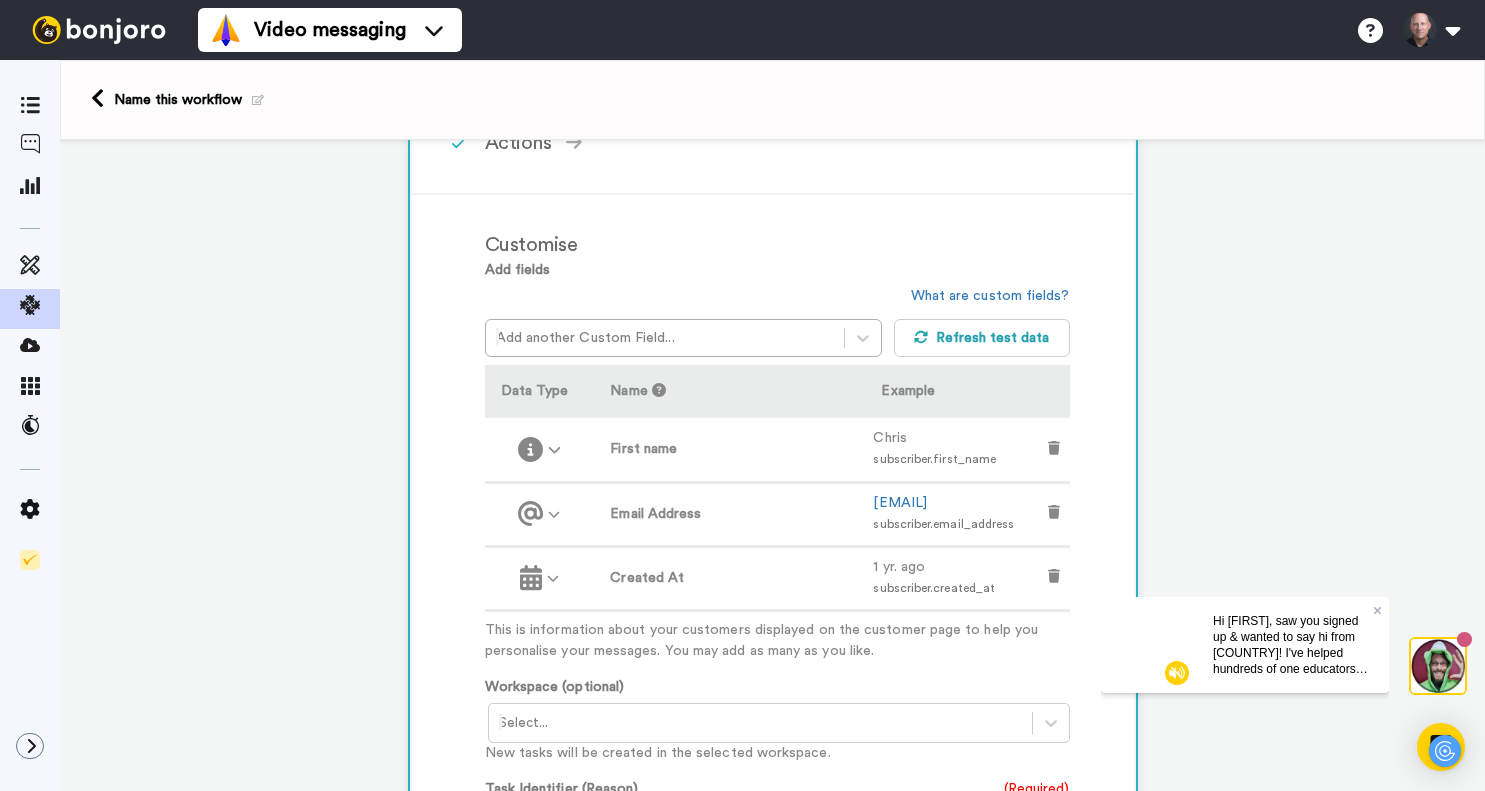 scroll, scrollTop: 623, scrollLeft: 0, axis: vertical 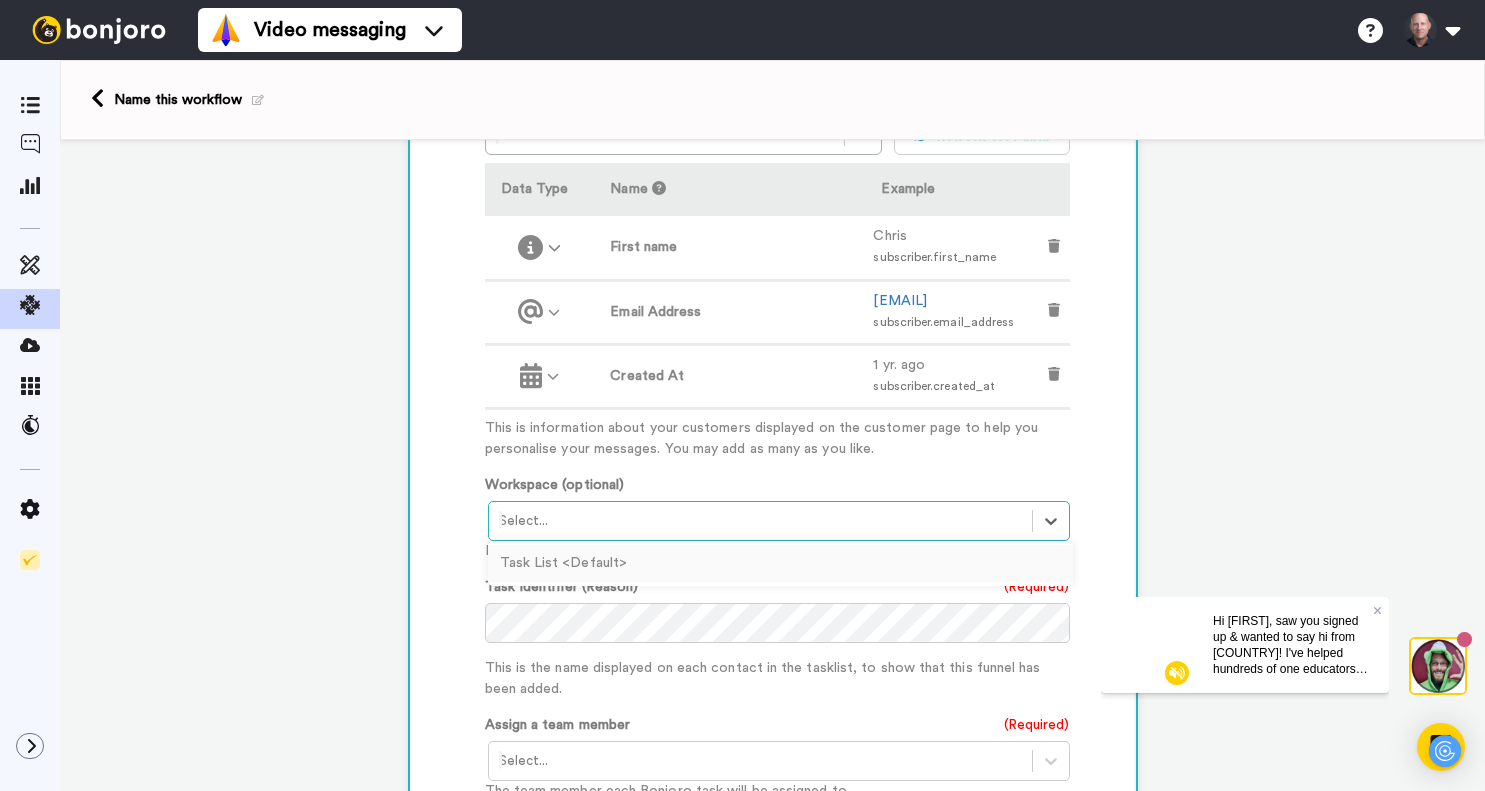 click at bounding box center (760, 521) 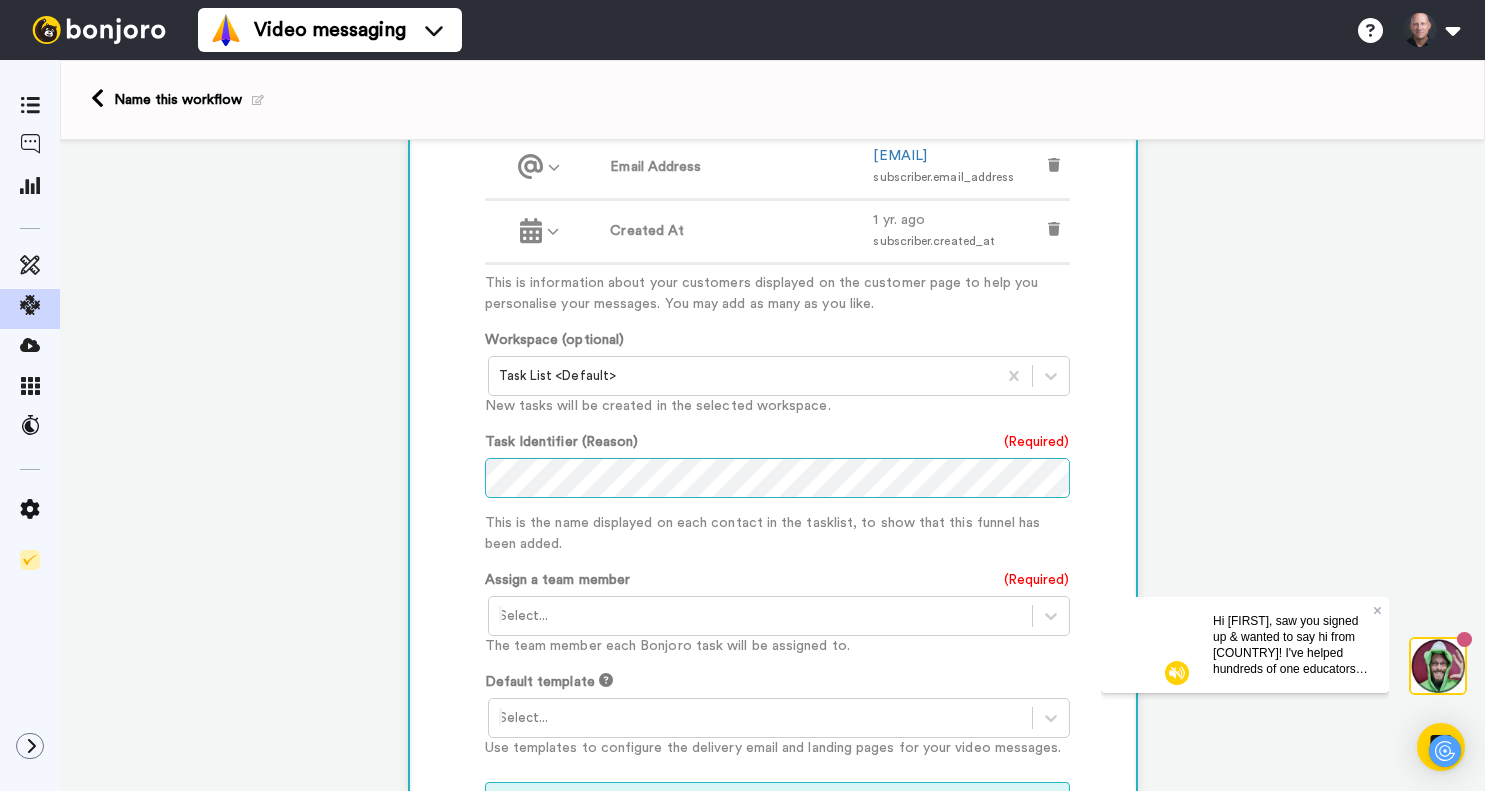 scroll, scrollTop: 826, scrollLeft: 0, axis: vertical 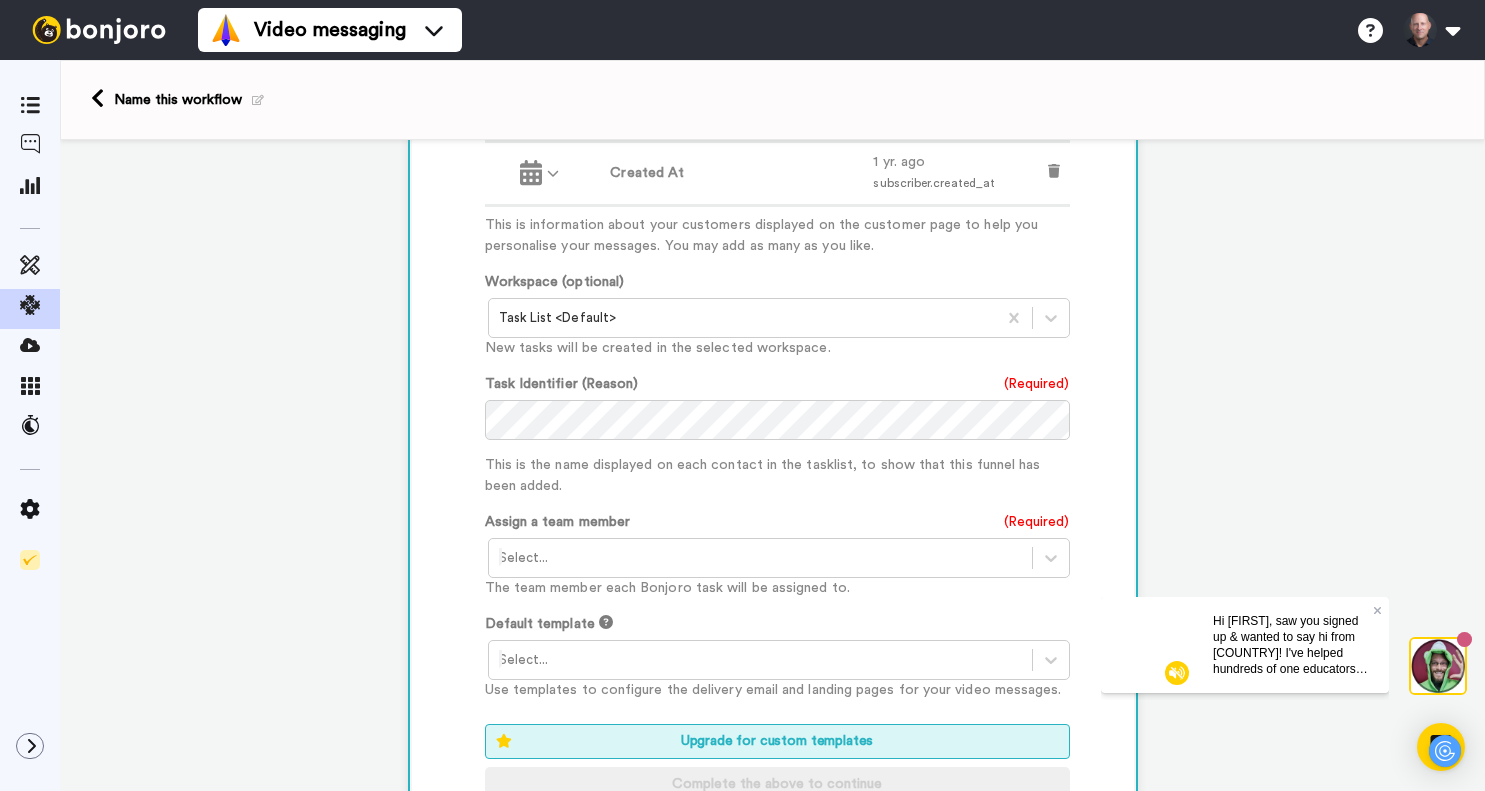 click at bounding box center (760, 558) 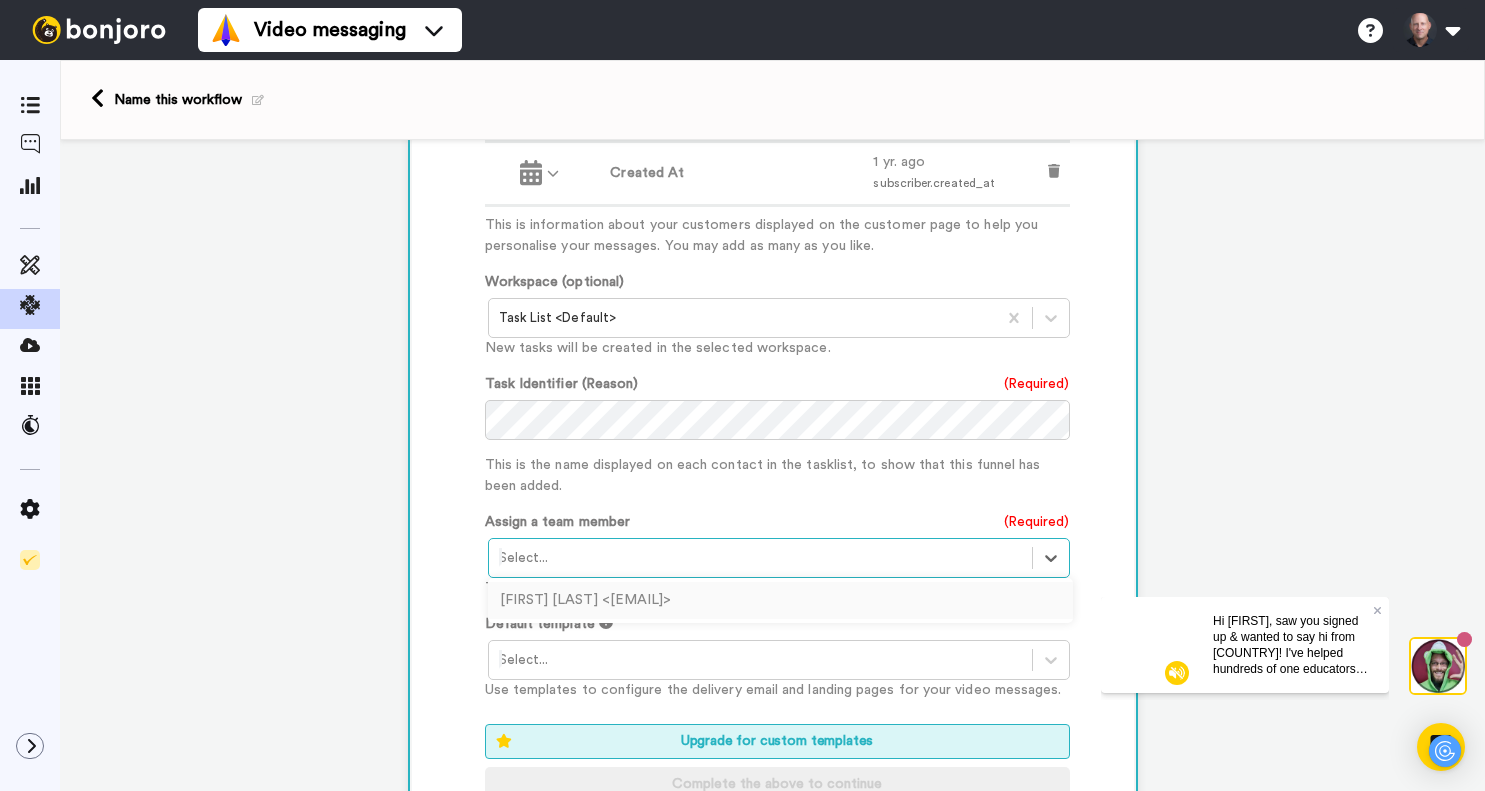 click on "[FIRST] [LAST] <[EMAIL]>" at bounding box center [780, 600] 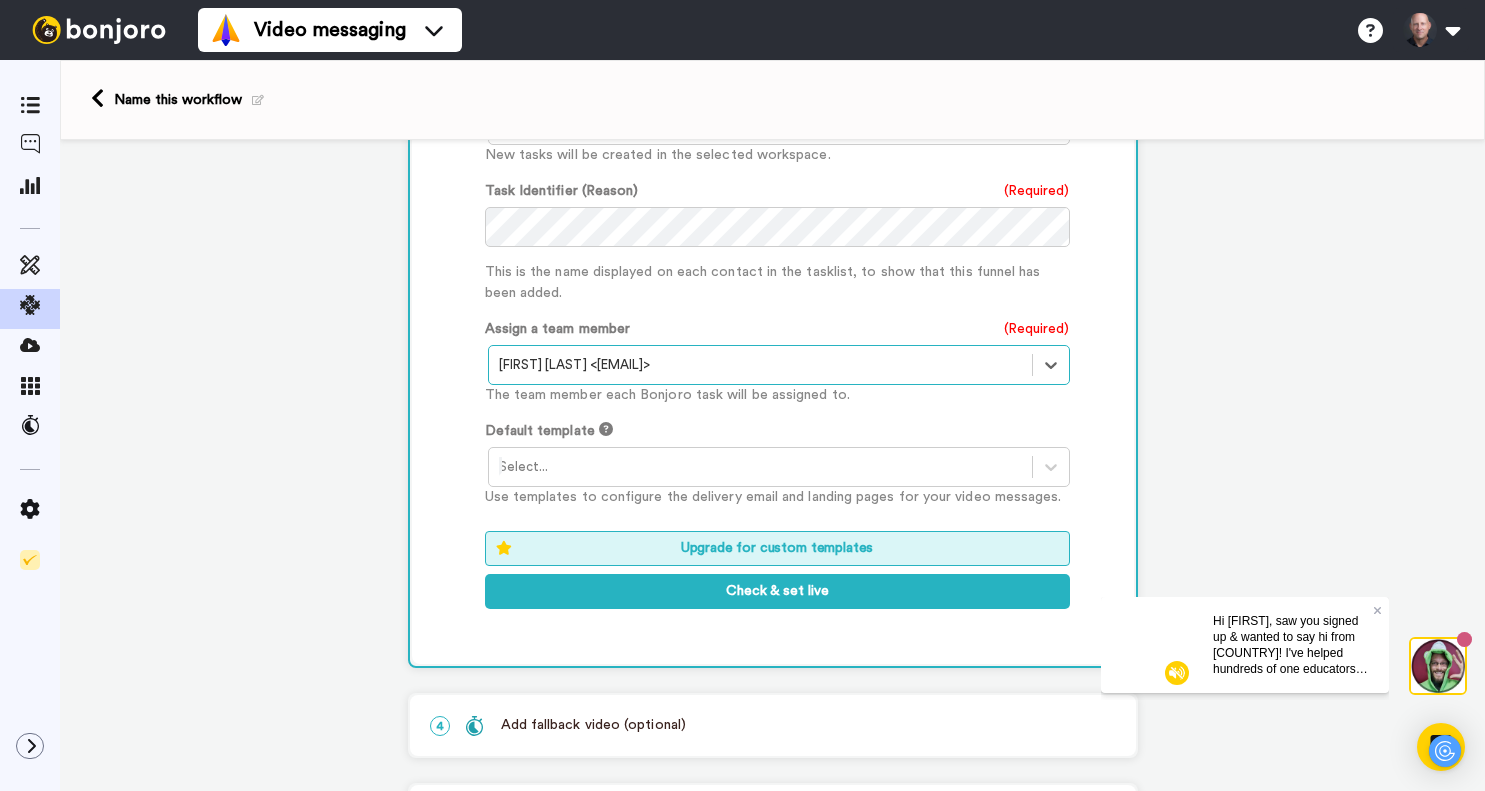 scroll, scrollTop: 1131, scrollLeft: 0, axis: vertical 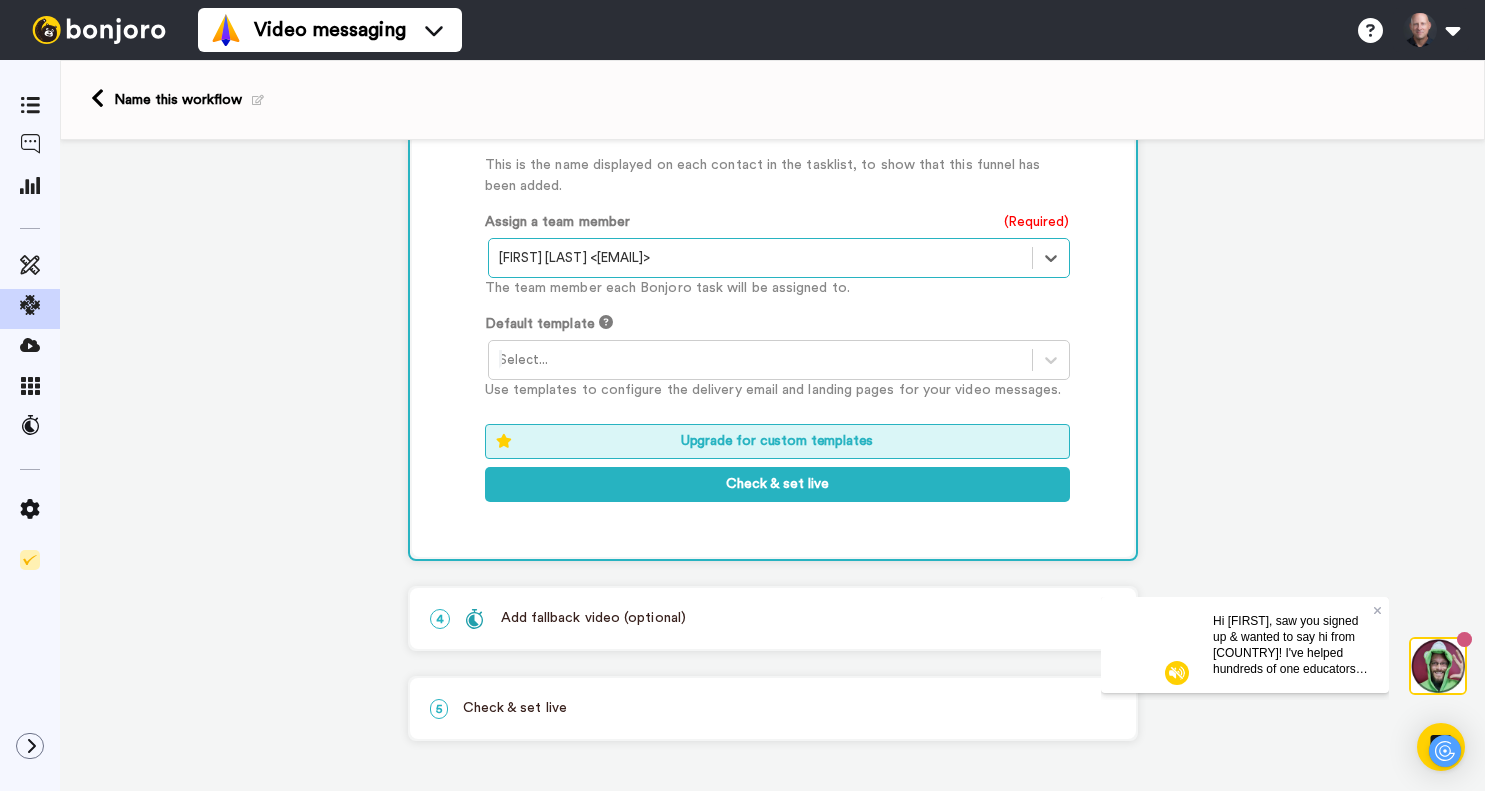 click at bounding box center [760, 360] 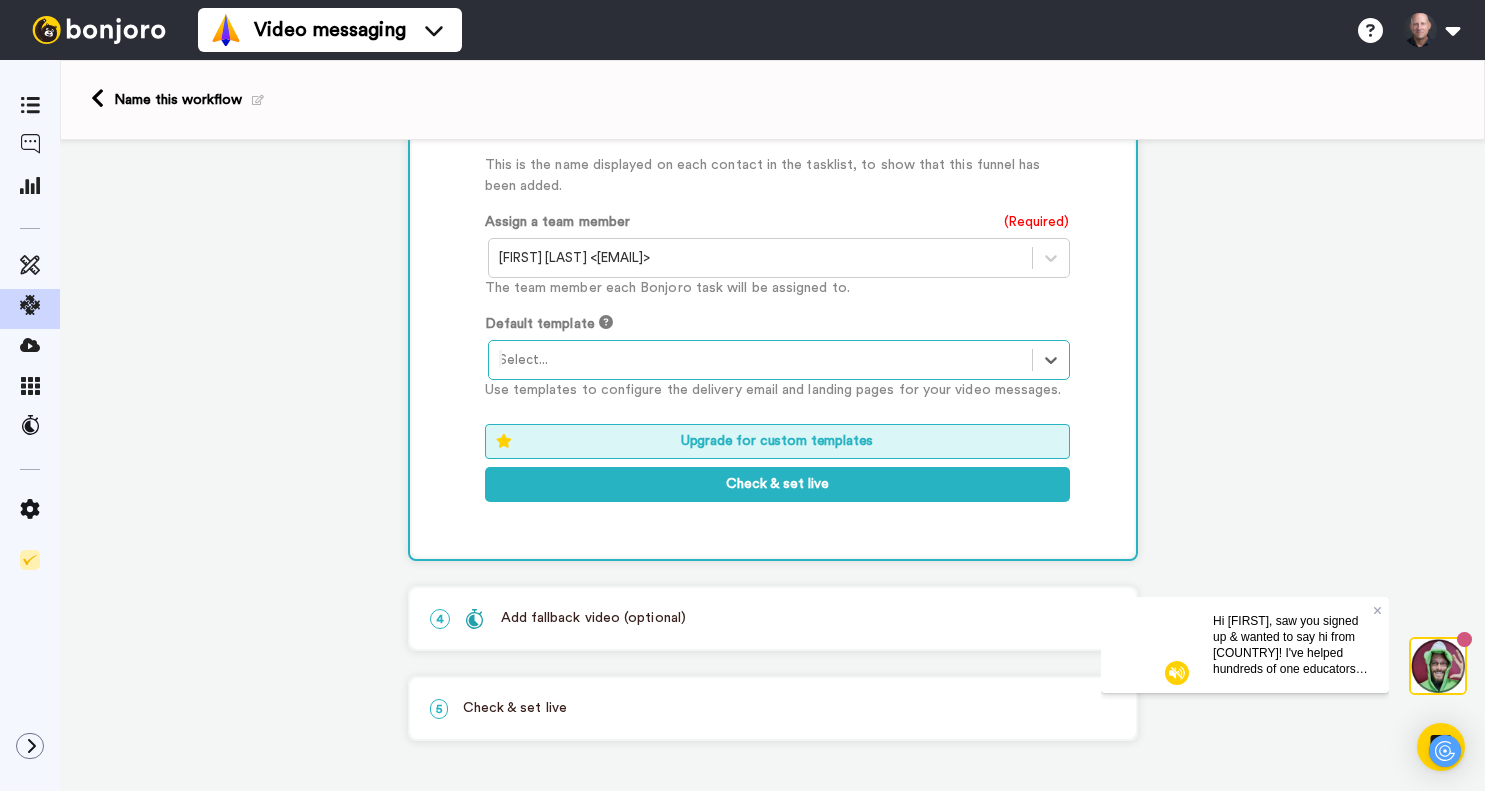 click at bounding box center [760, 360] 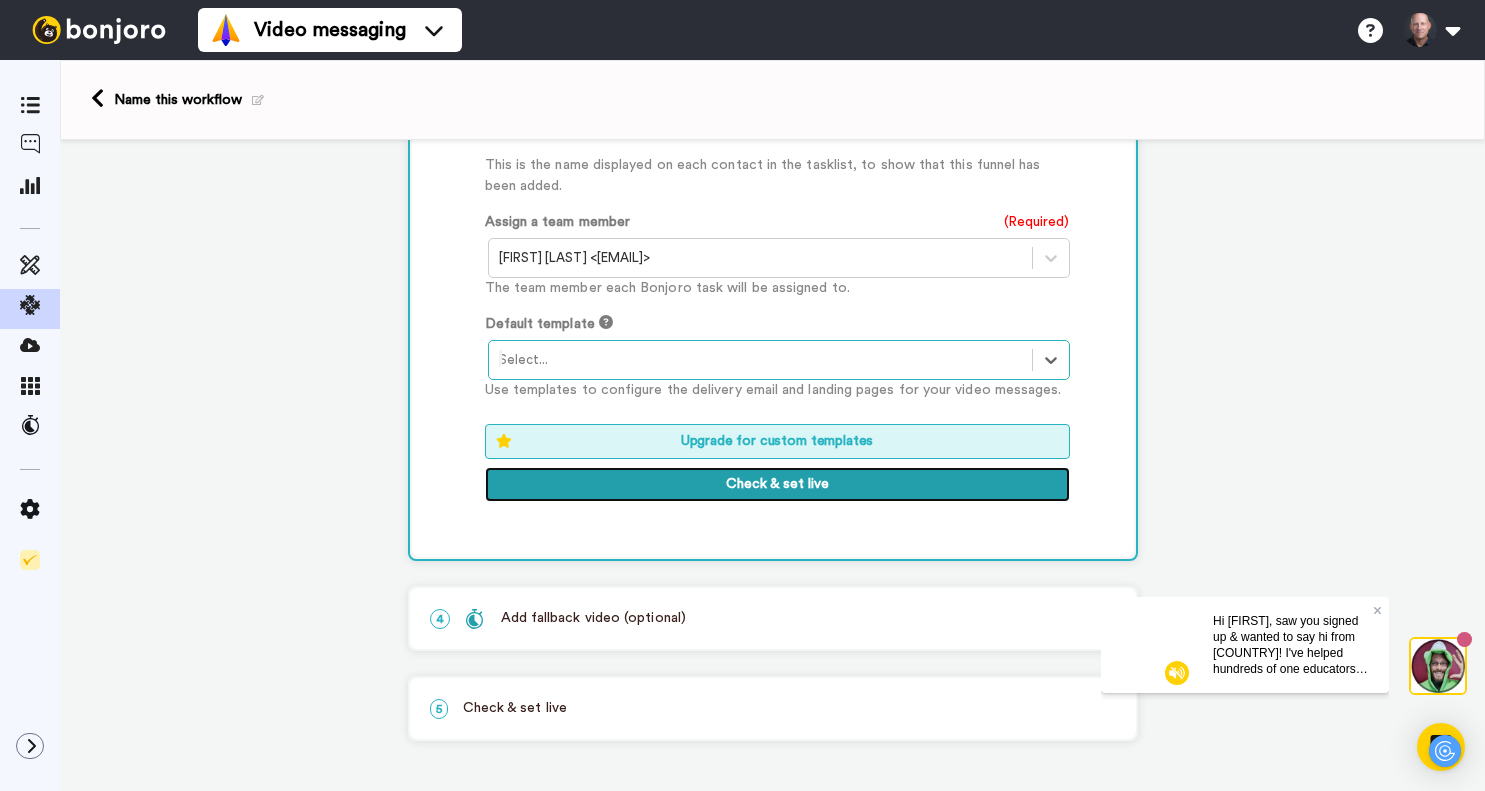 click on "Check & set live" at bounding box center (777, 485) 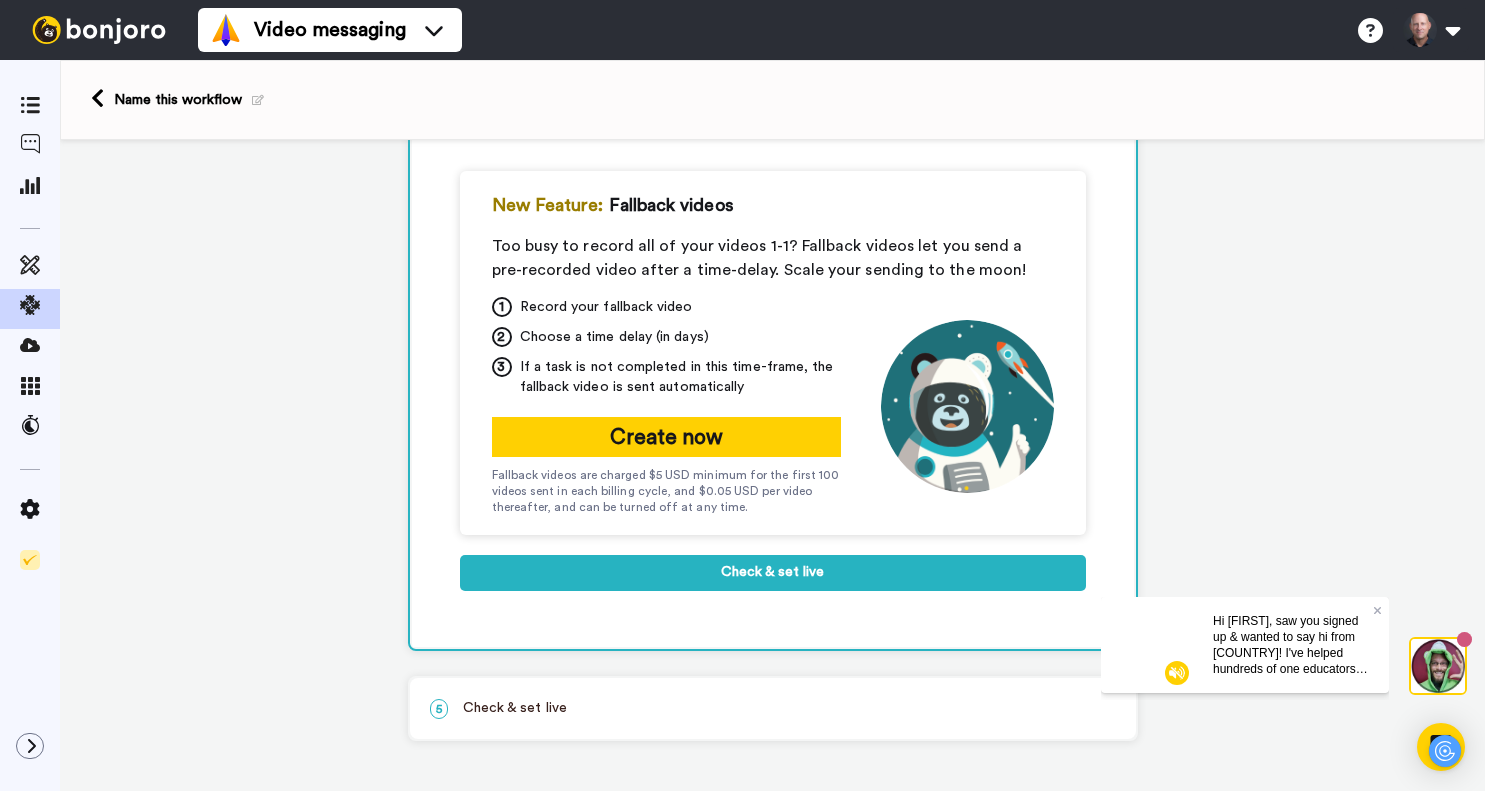 scroll, scrollTop: 285, scrollLeft: 0, axis: vertical 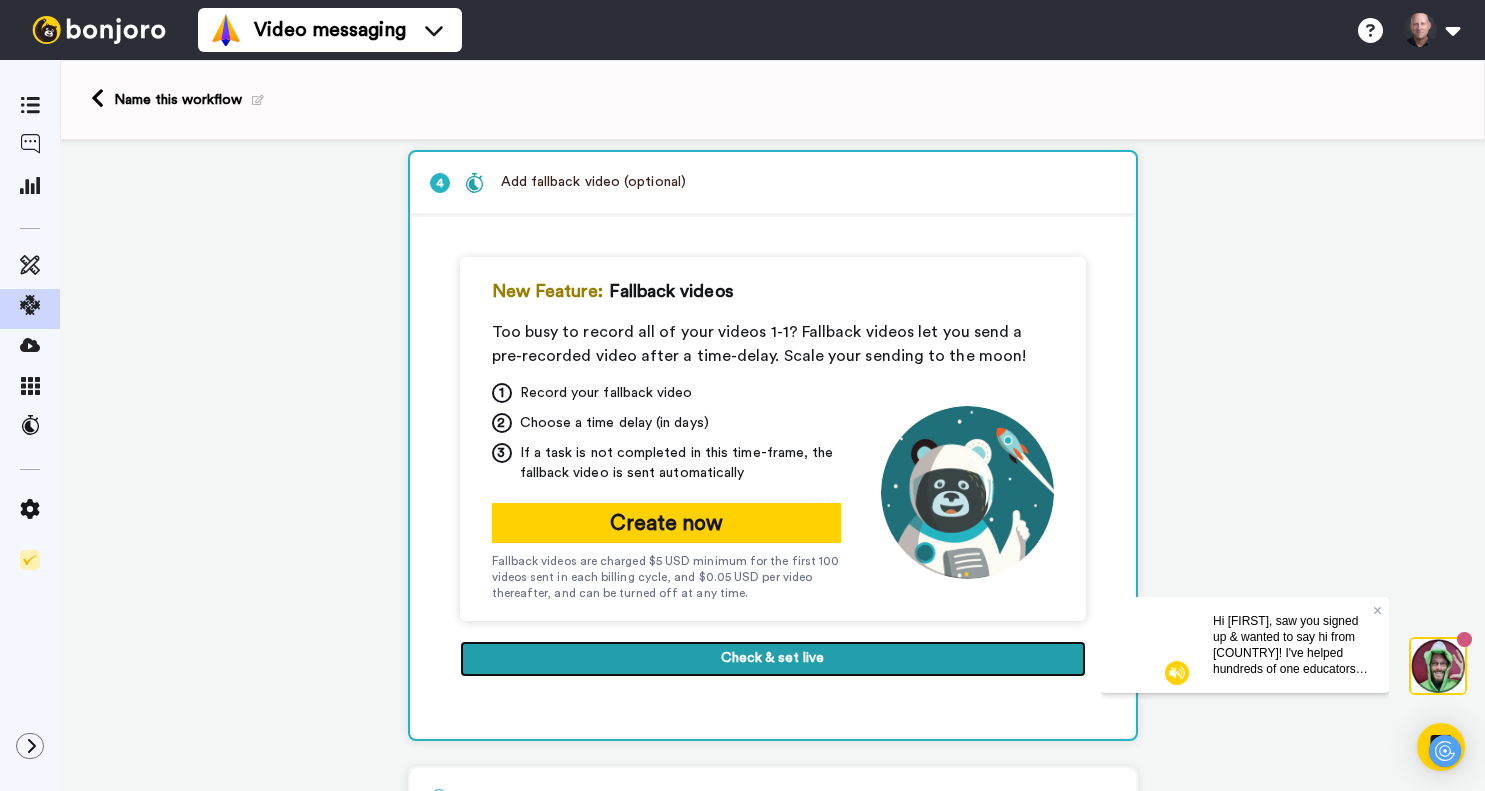 click on "Check & set live" at bounding box center [773, 659] 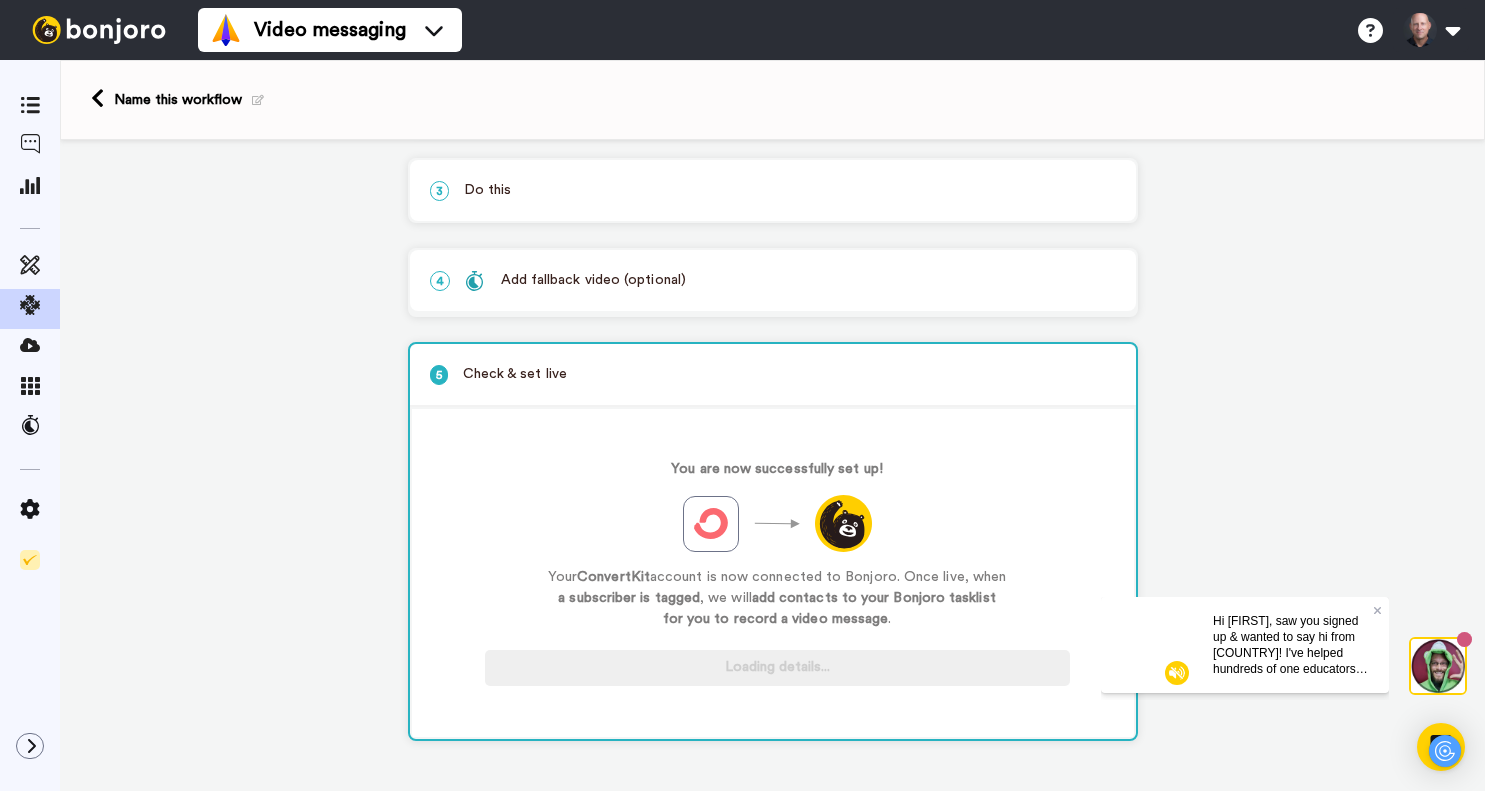 scroll, scrollTop: 192, scrollLeft: 0, axis: vertical 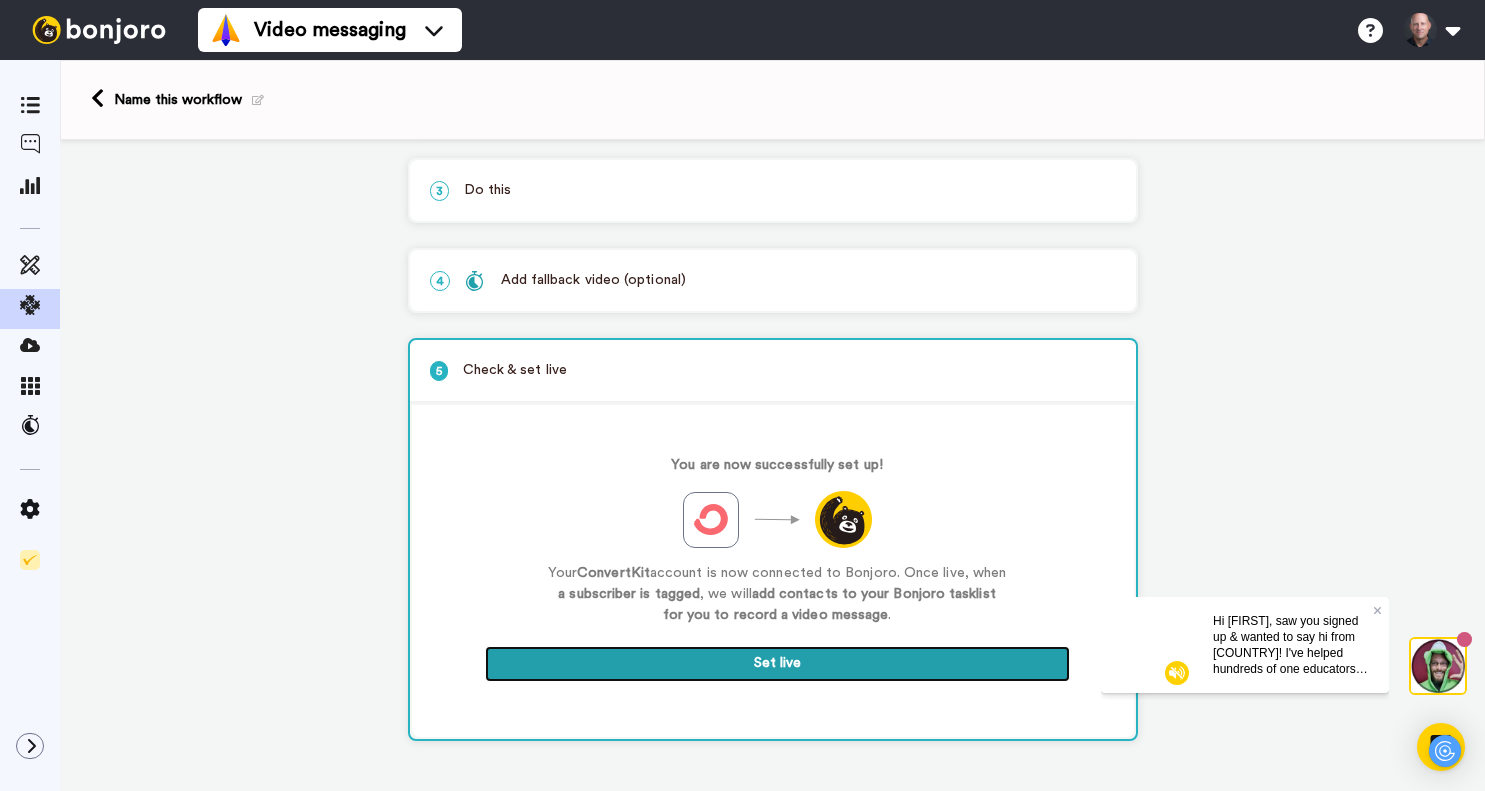 click on "Set live" at bounding box center [777, 664] 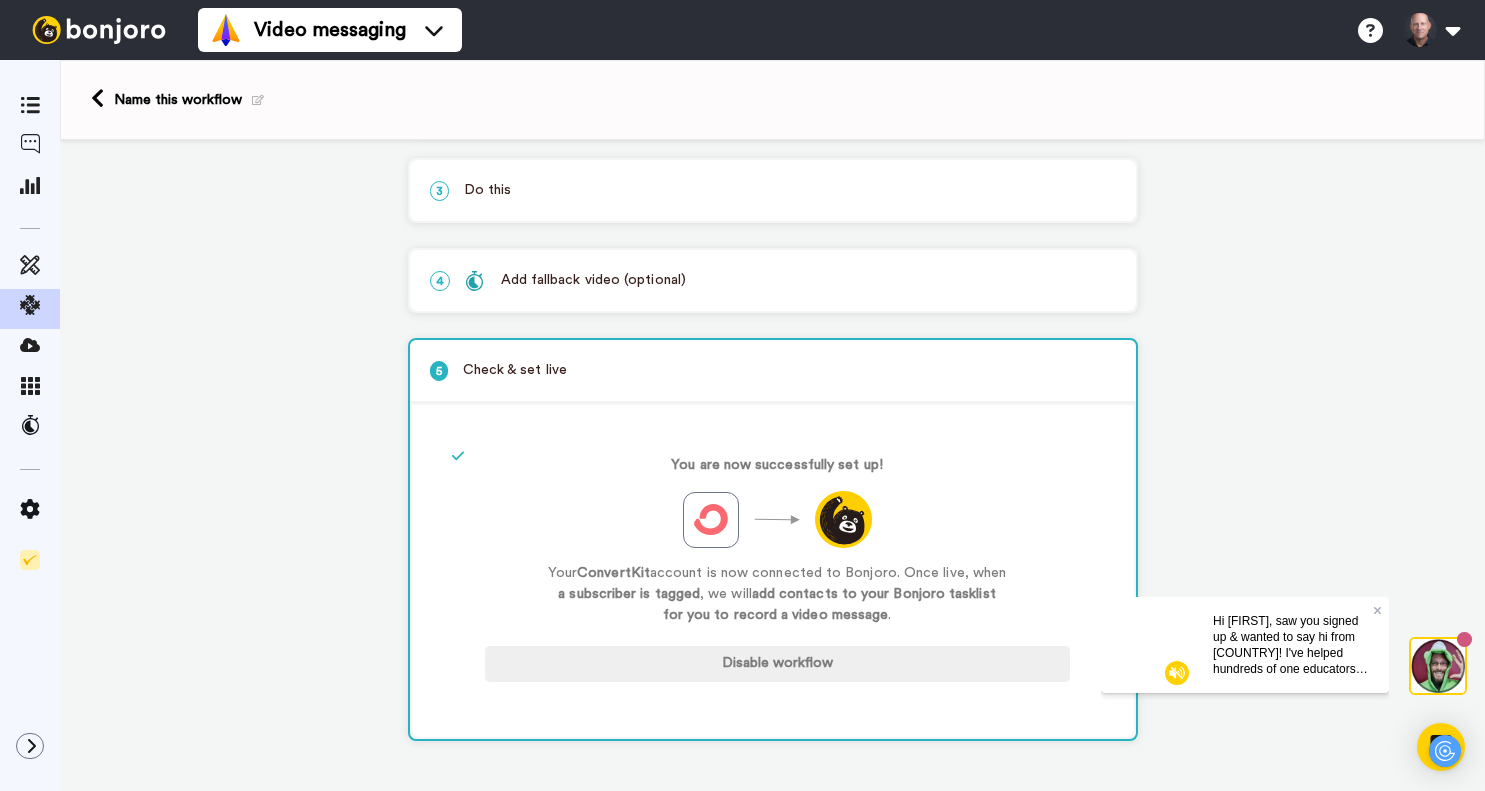 click at bounding box center [258, 100] 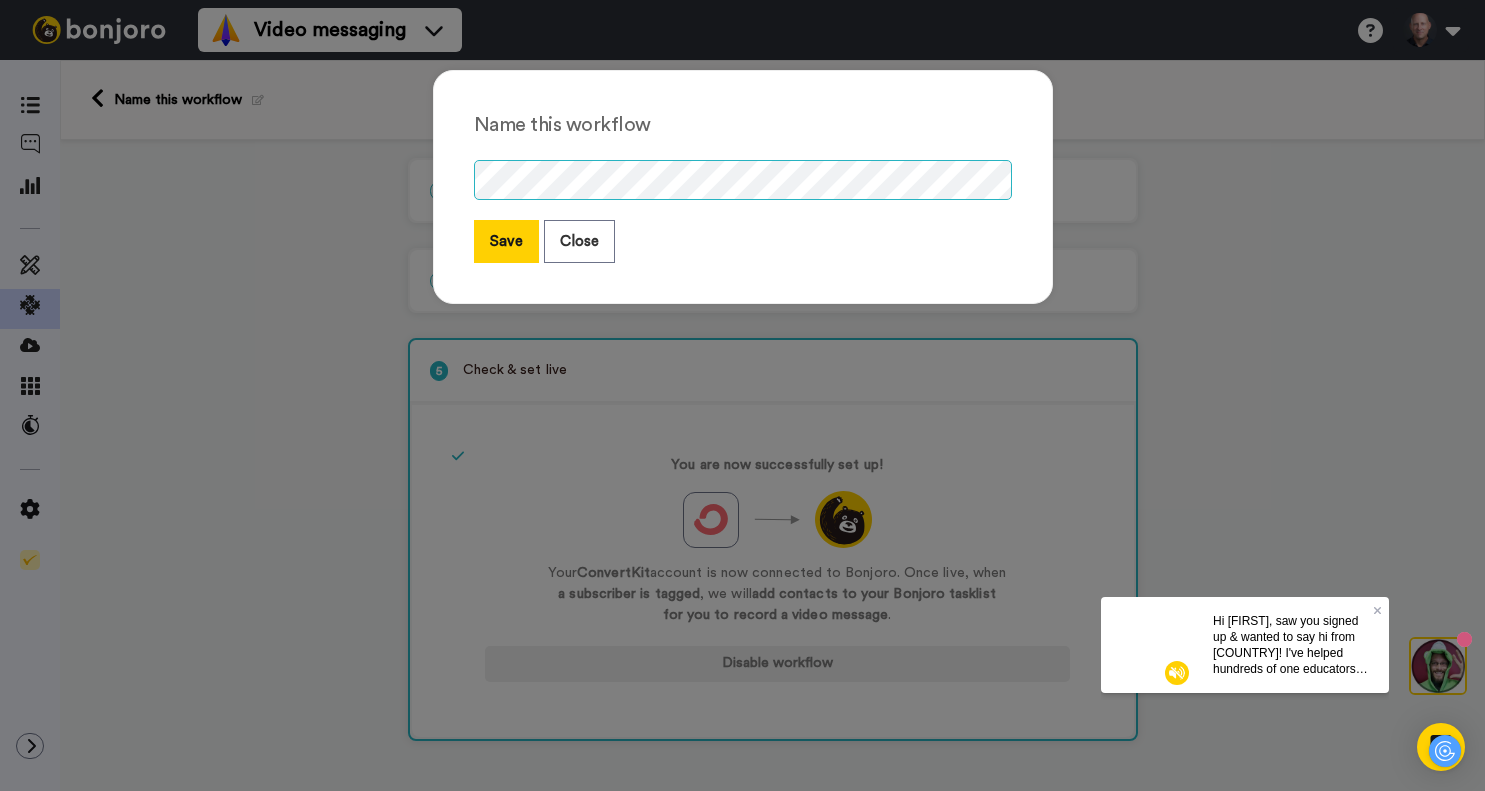 click on "Name this workflow Save Close" at bounding box center [743, 187] 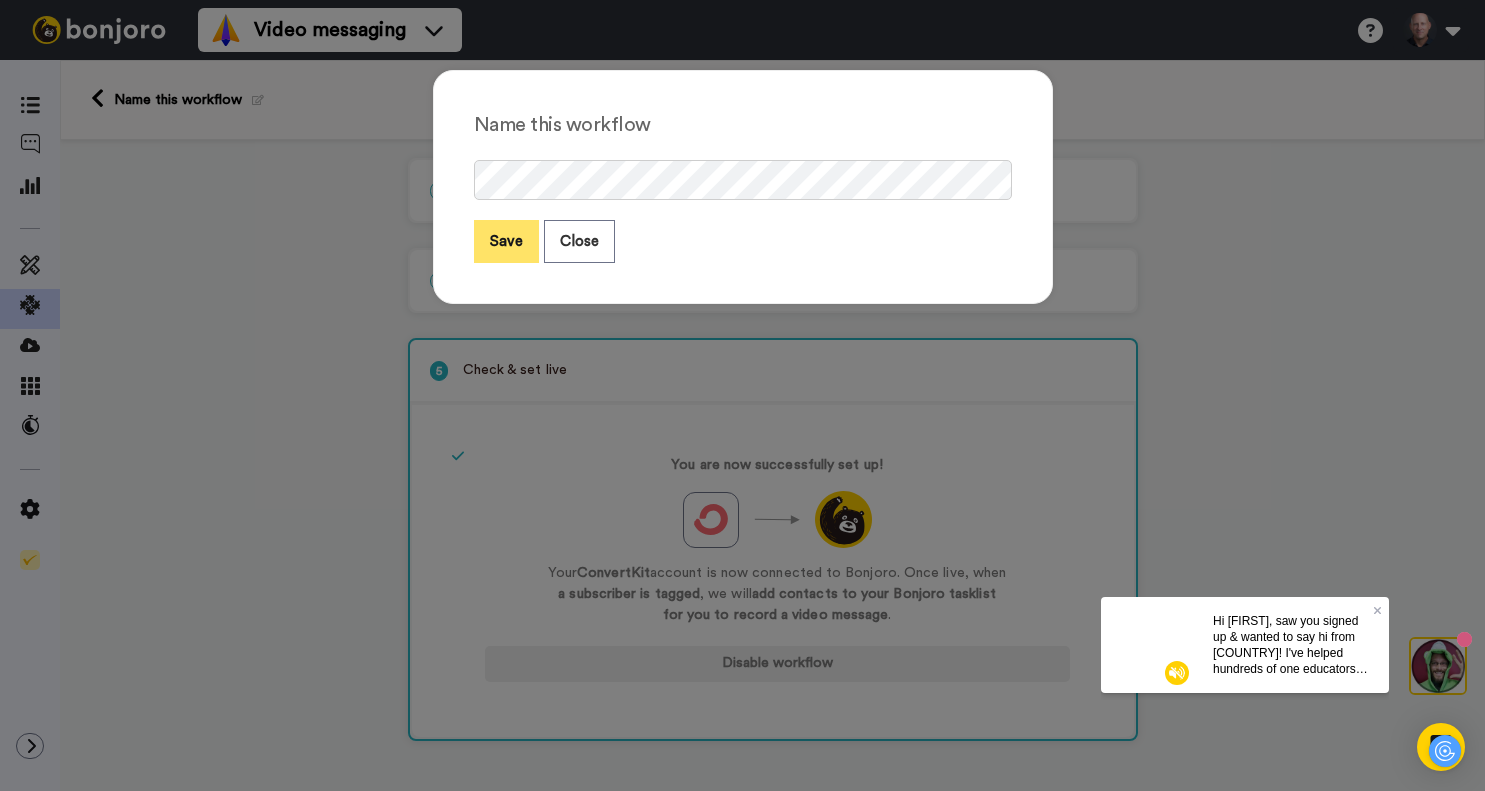 click on "Save" at bounding box center [506, 241] 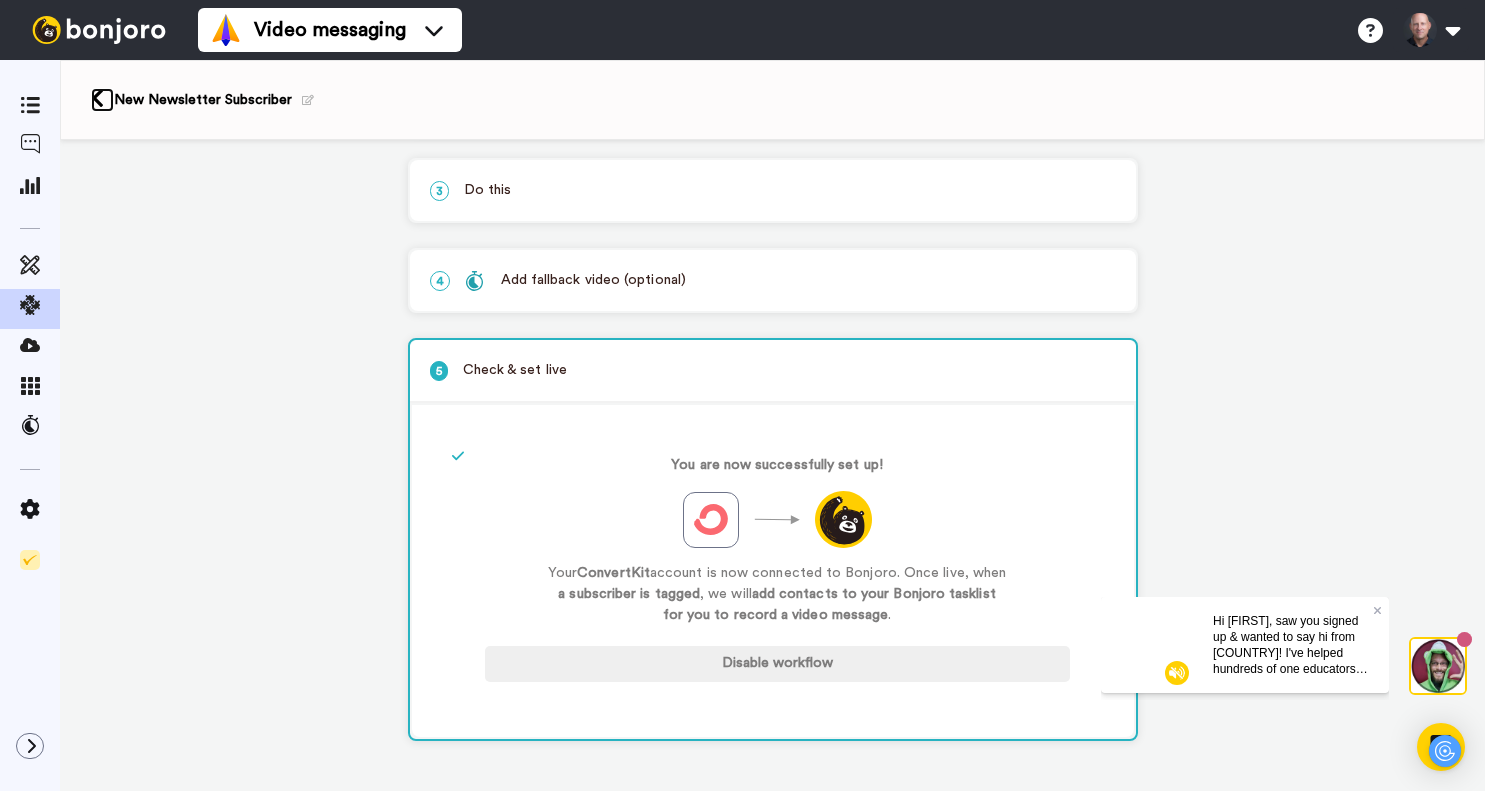 click at bounding box center (97, 98) 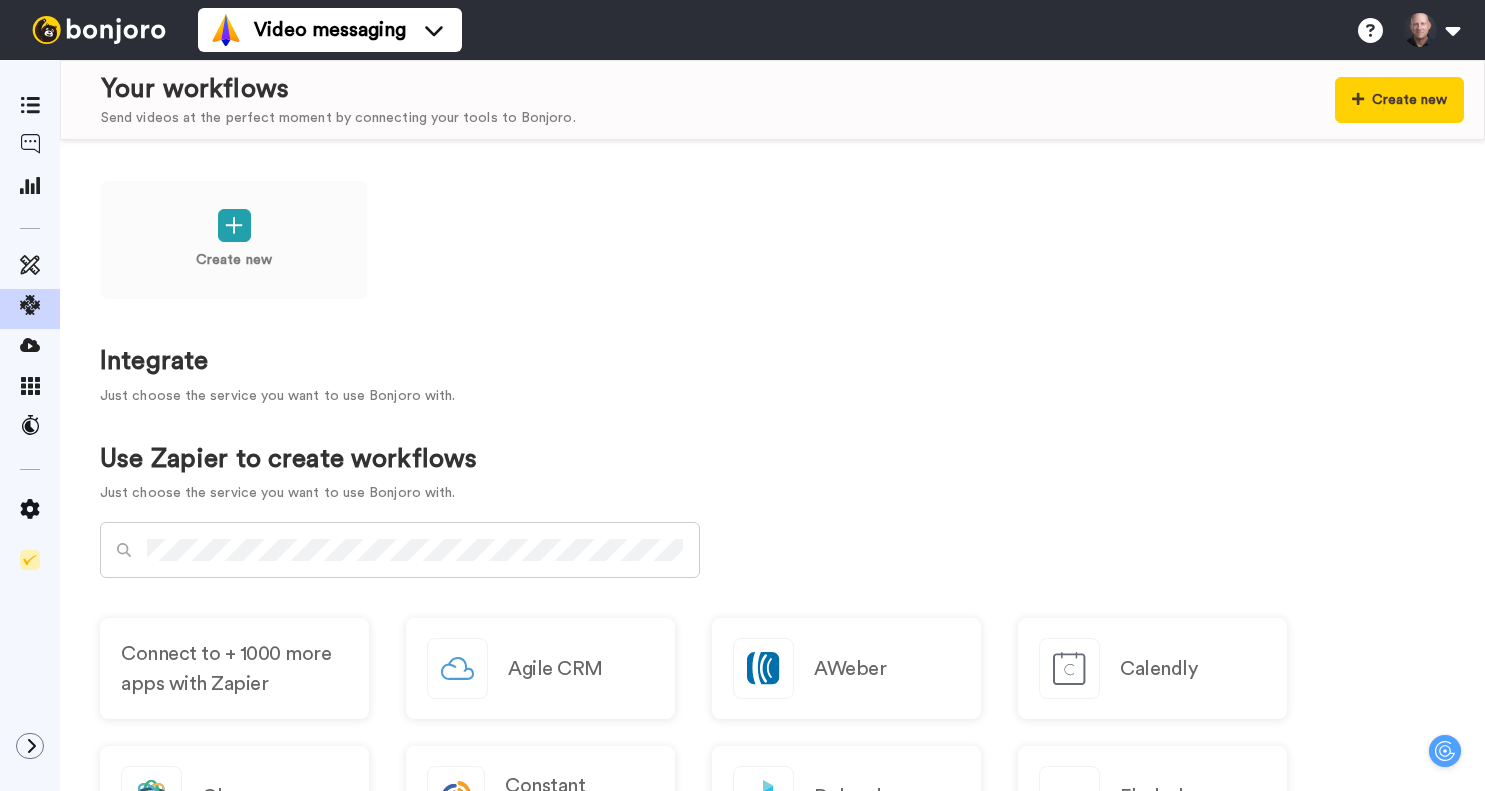 scroll, scrollTop: 0, scrollLeft: 0, axis: both 